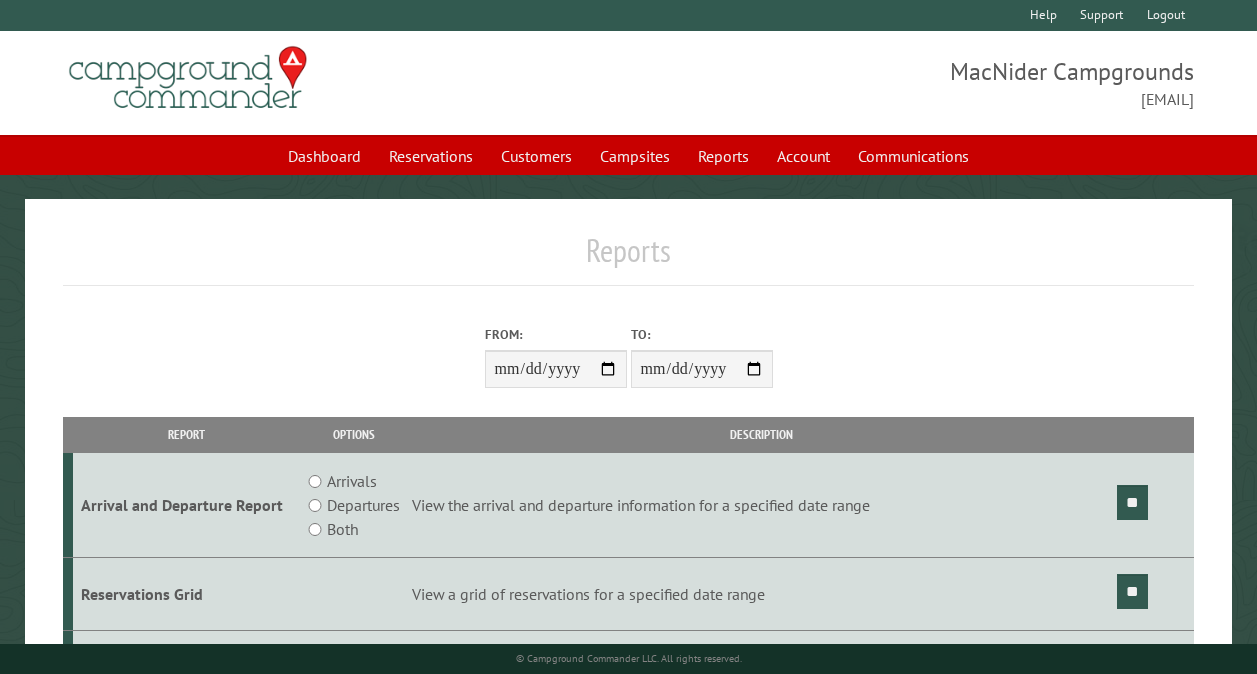 scroll, scrollTop: 0, scrollLeft: 0, axis: both 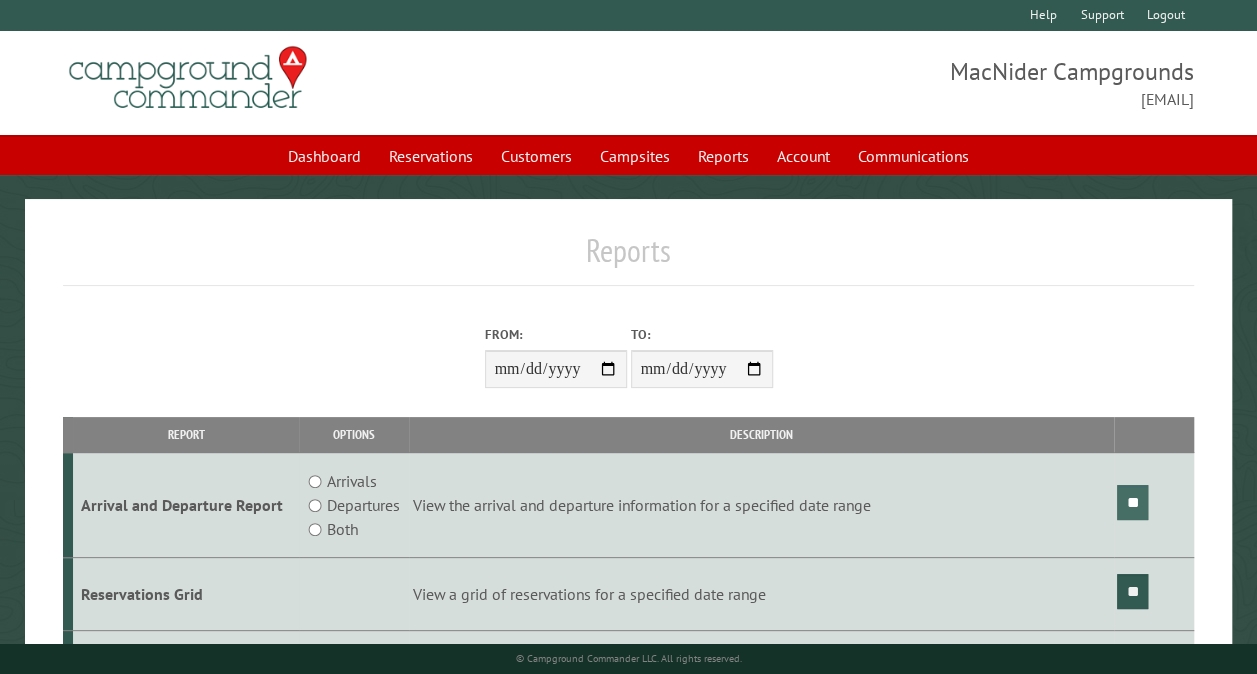 click on "**" at bounding box center [1132, 502] 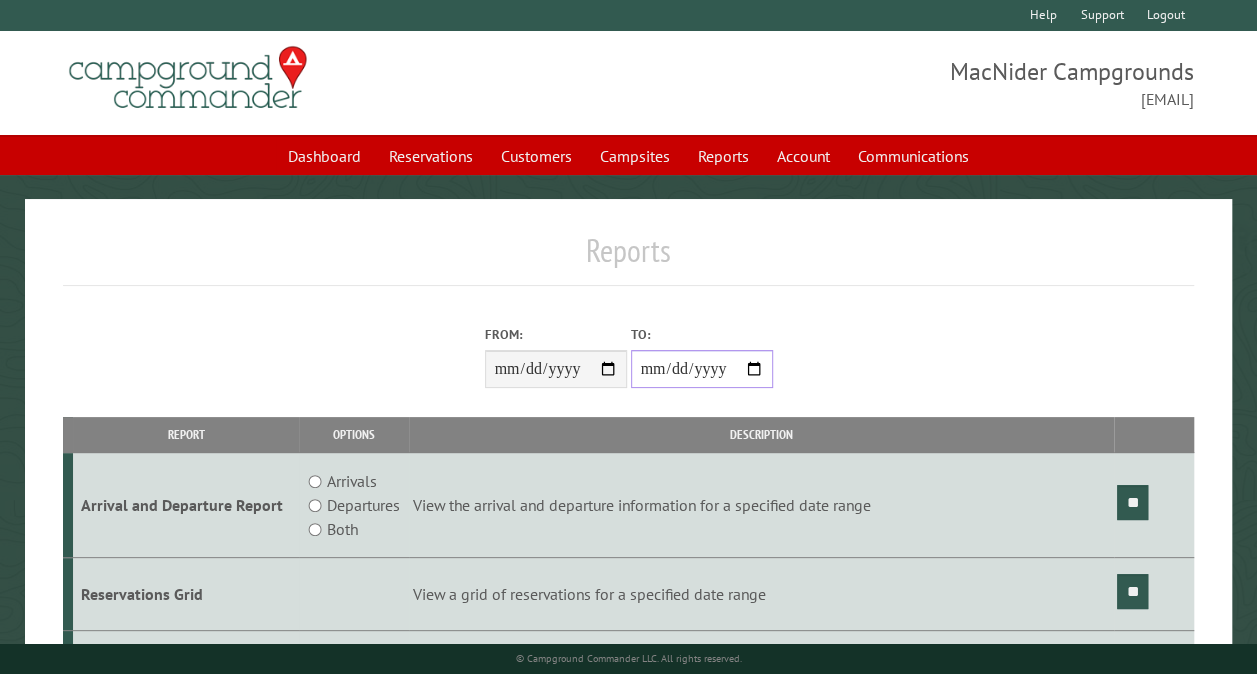 click on "**********" at bounding box center [702, 369] 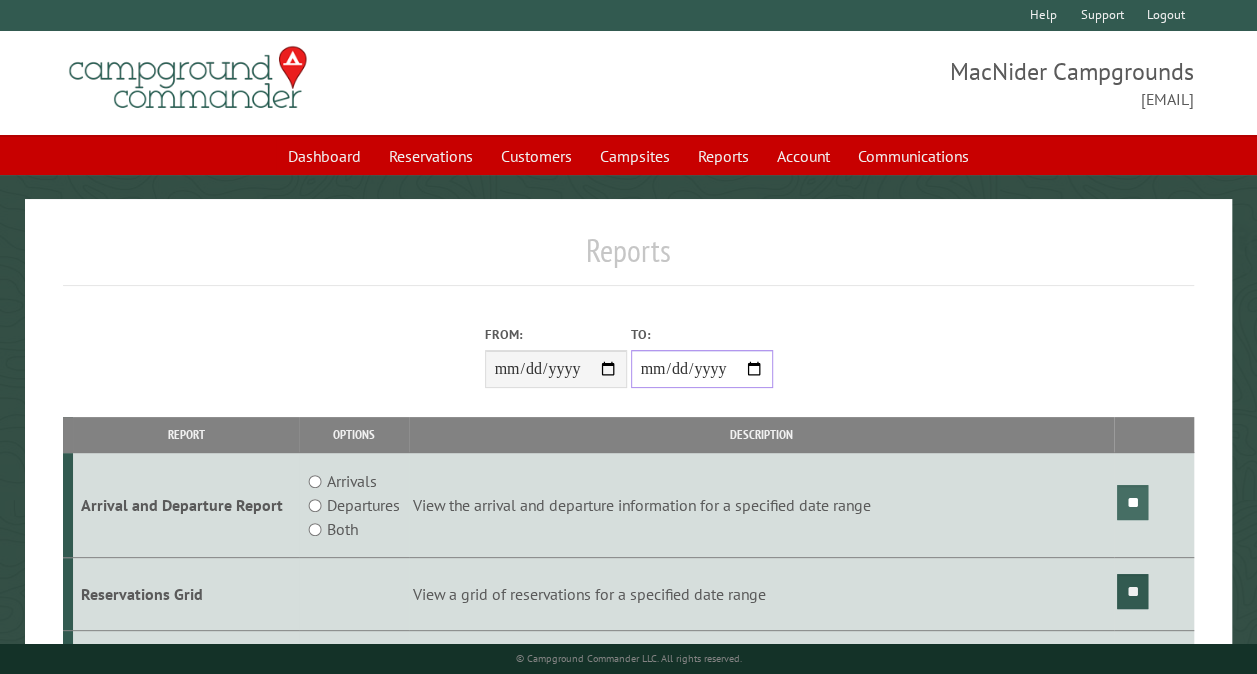 scroll, scrollTop: 100, scrollLeft: 0, axis: vertical 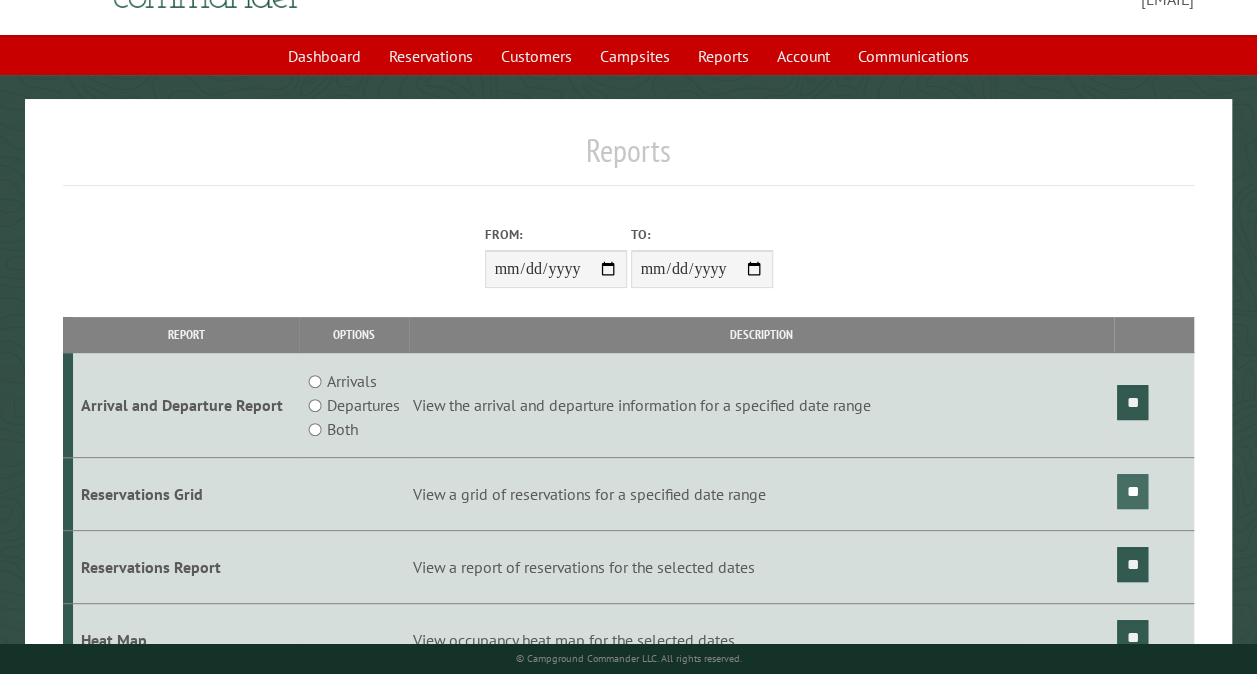 click on "**" at bounding box center (1132, 491) 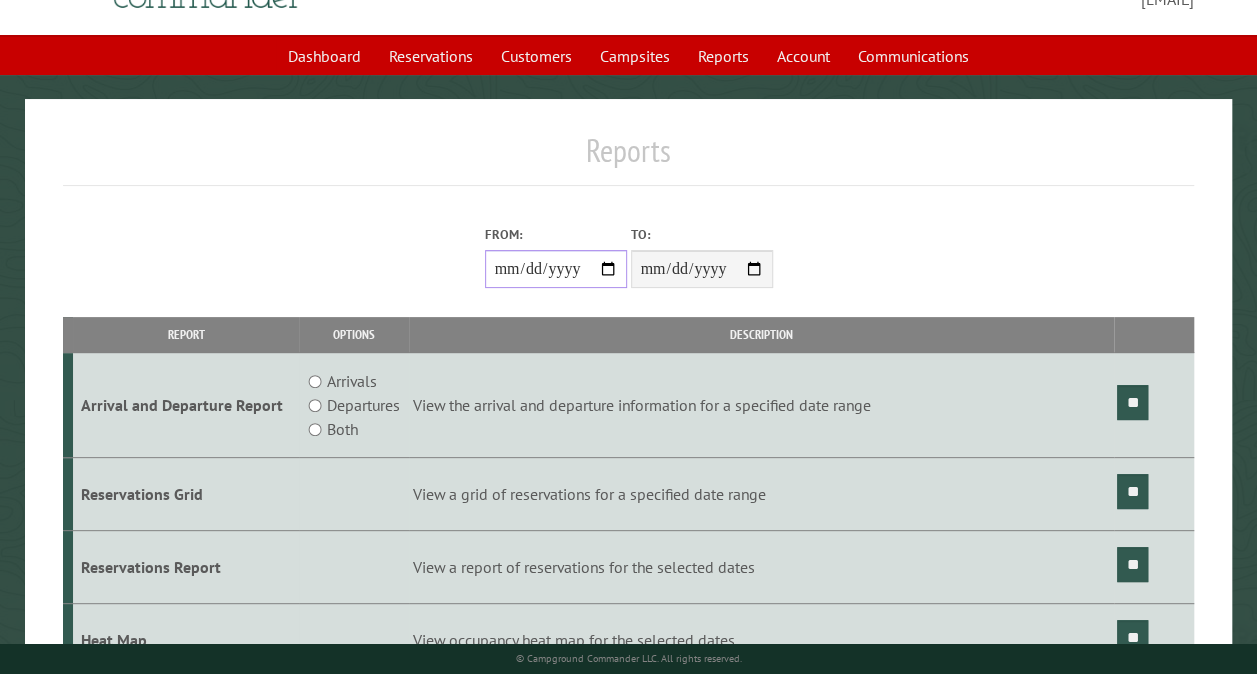 click on "**********" at bounding box center [556, 269] 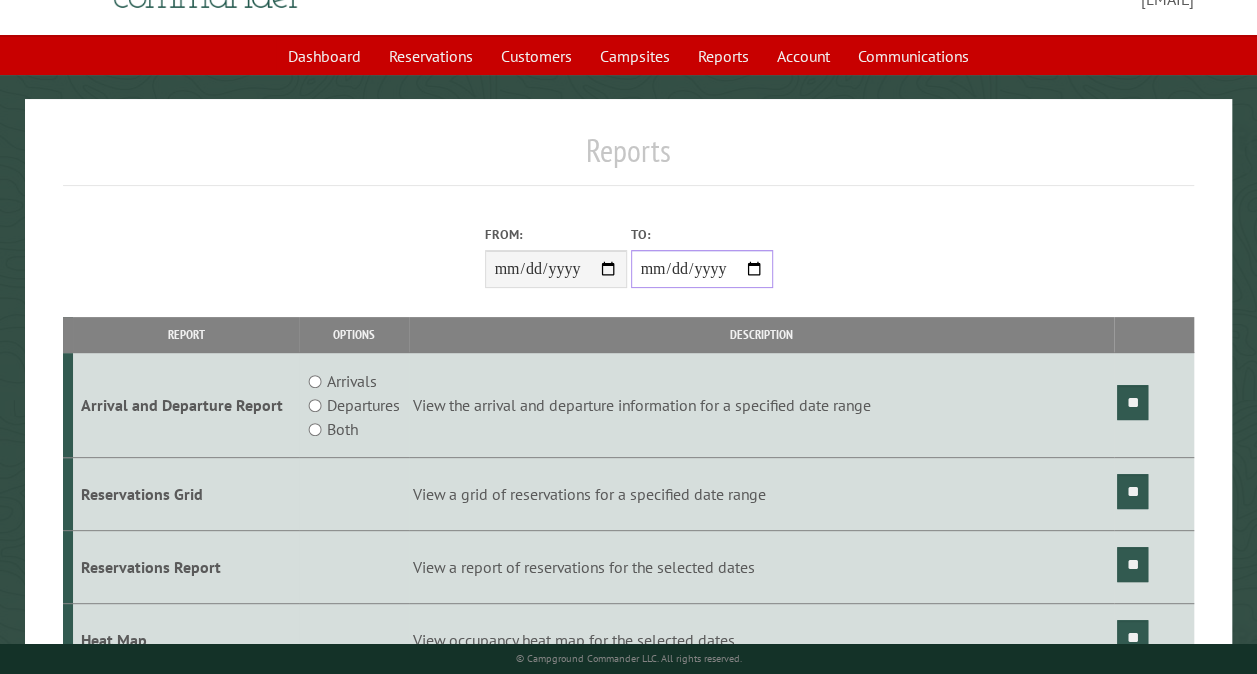 click on "**********" at bounding box center [702, 269] 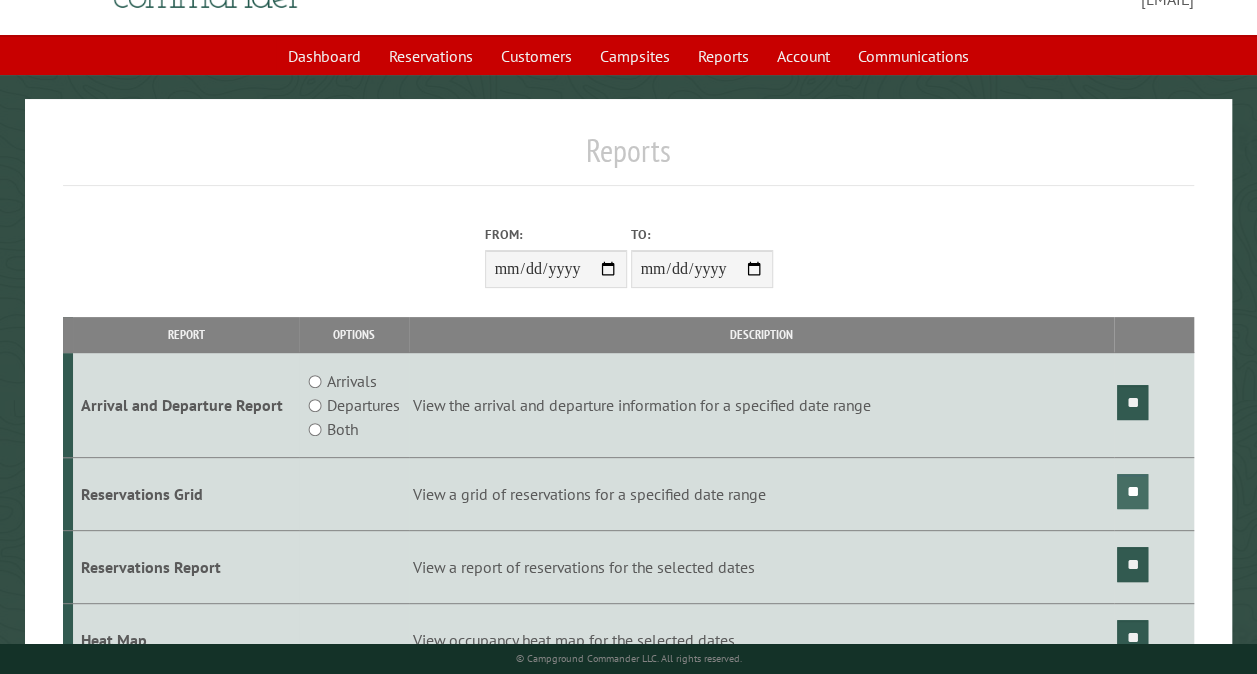 click on "**" at bounding box center [1132, 491] 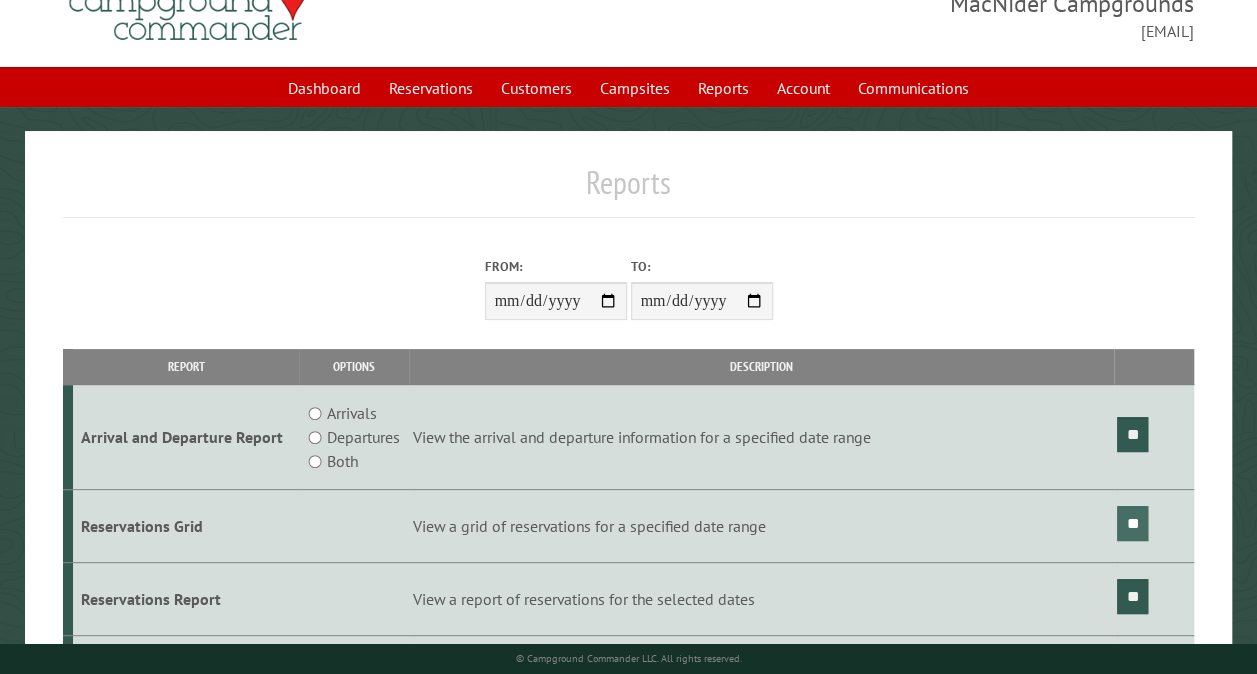 scroll, scrollTop: 0, scrollLeft: 0, axis: both 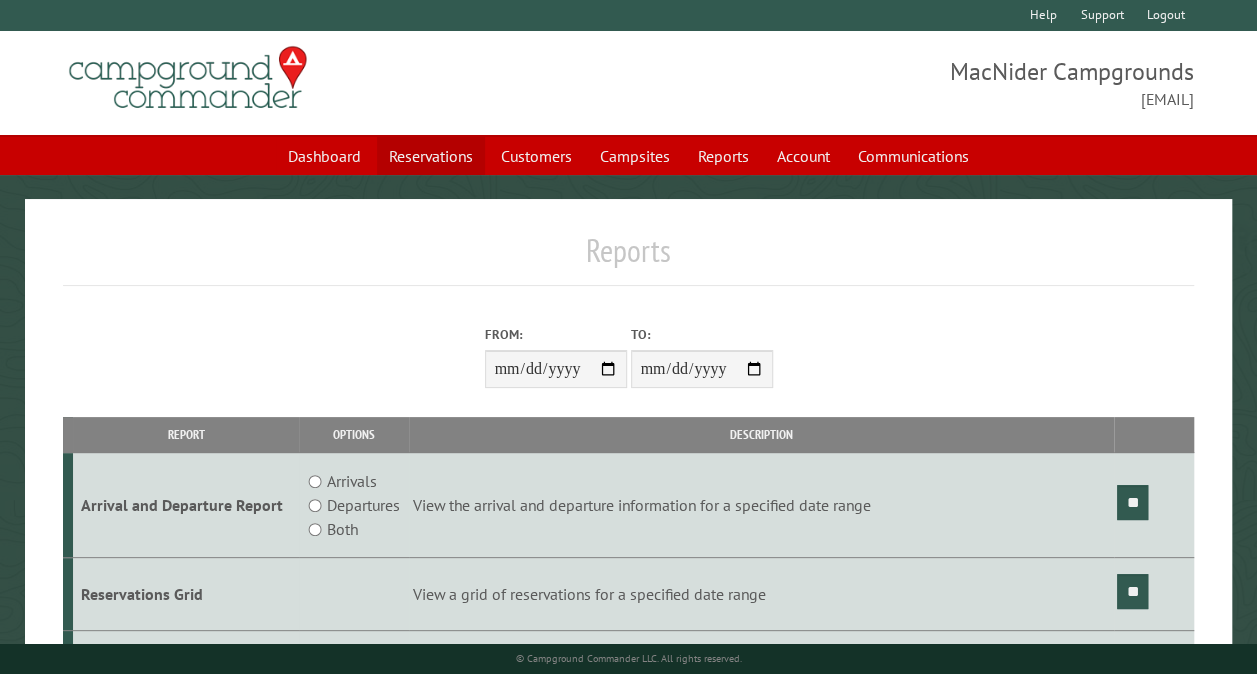 click on "Reservations" at bounding box center (431, 156) 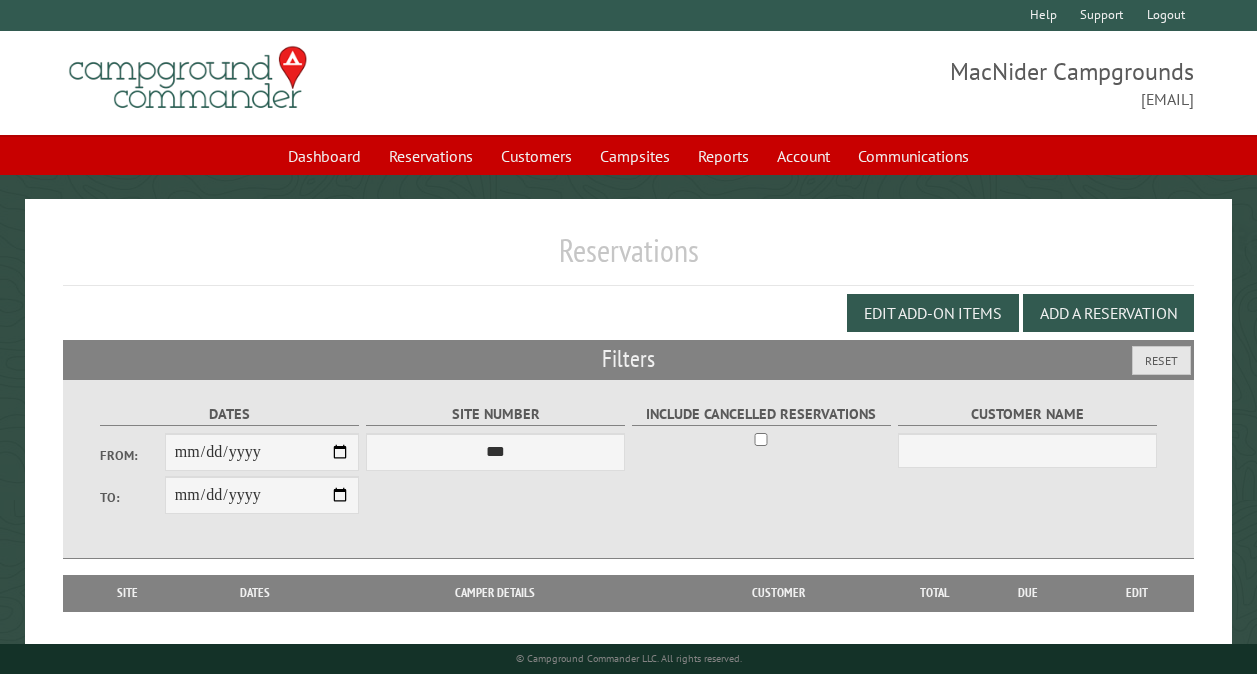 scroll, scrollTop: 0, scrollLeft: 0, axis: both 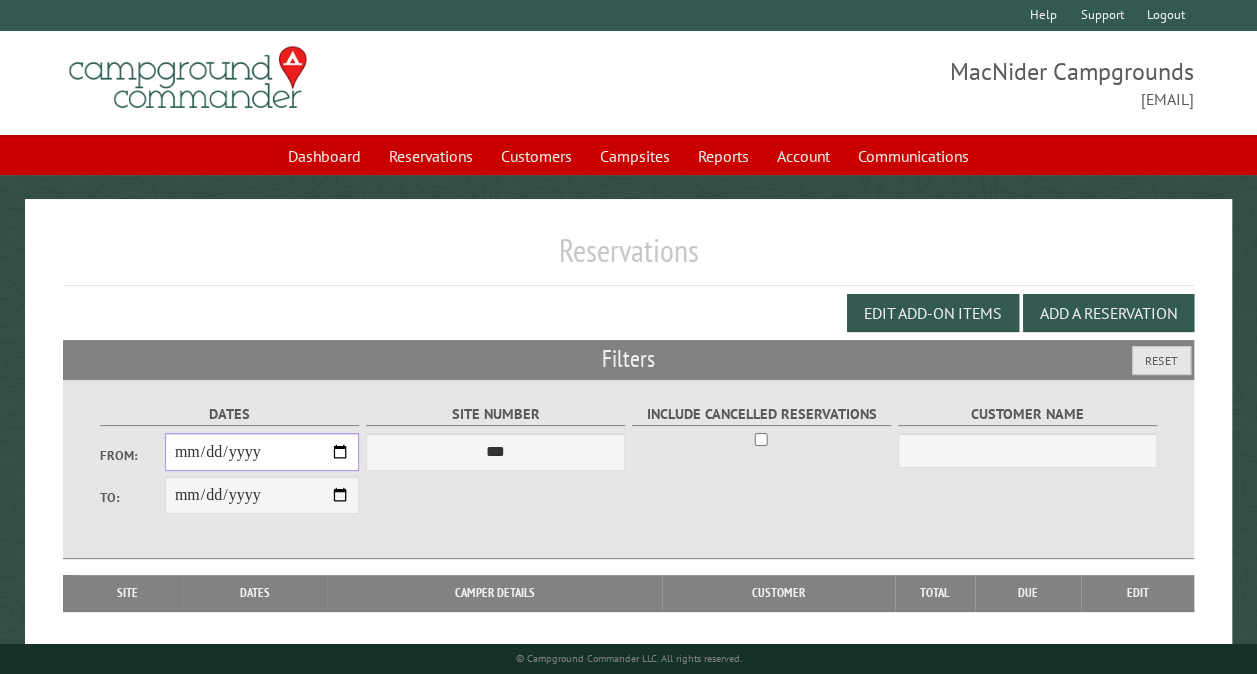 click on "From:" at bounding box center [262, 452] 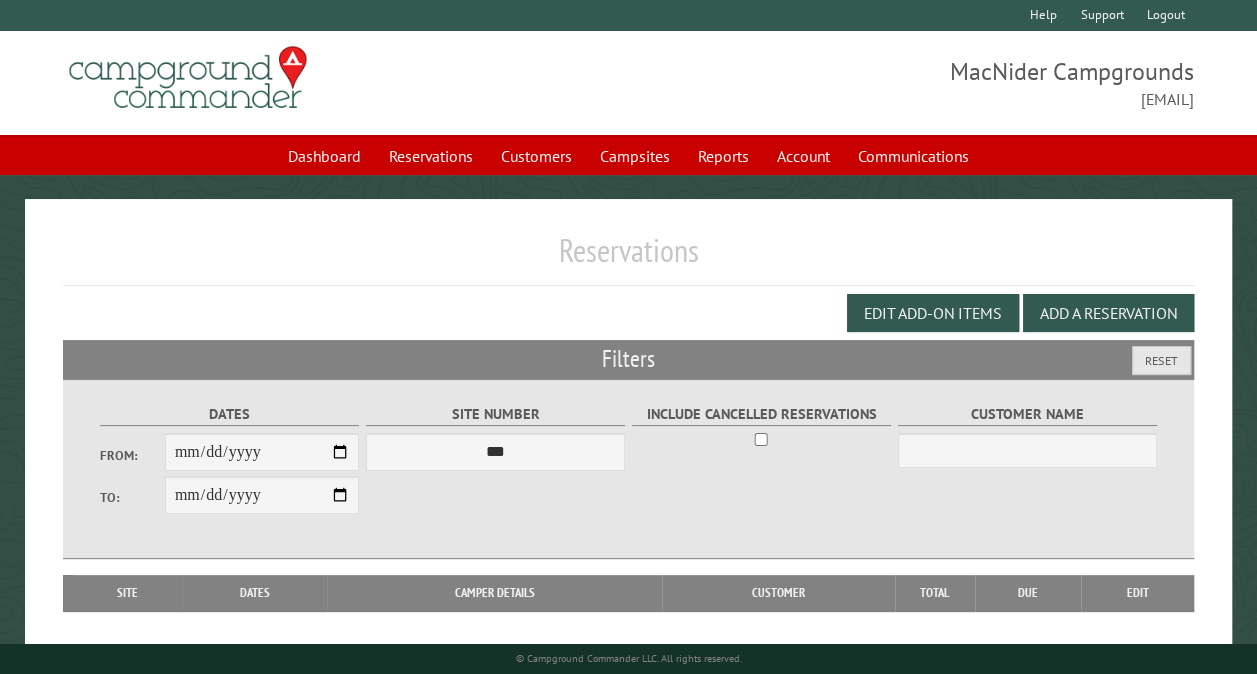 click on "Reservations" at bounding box center [628, 258] 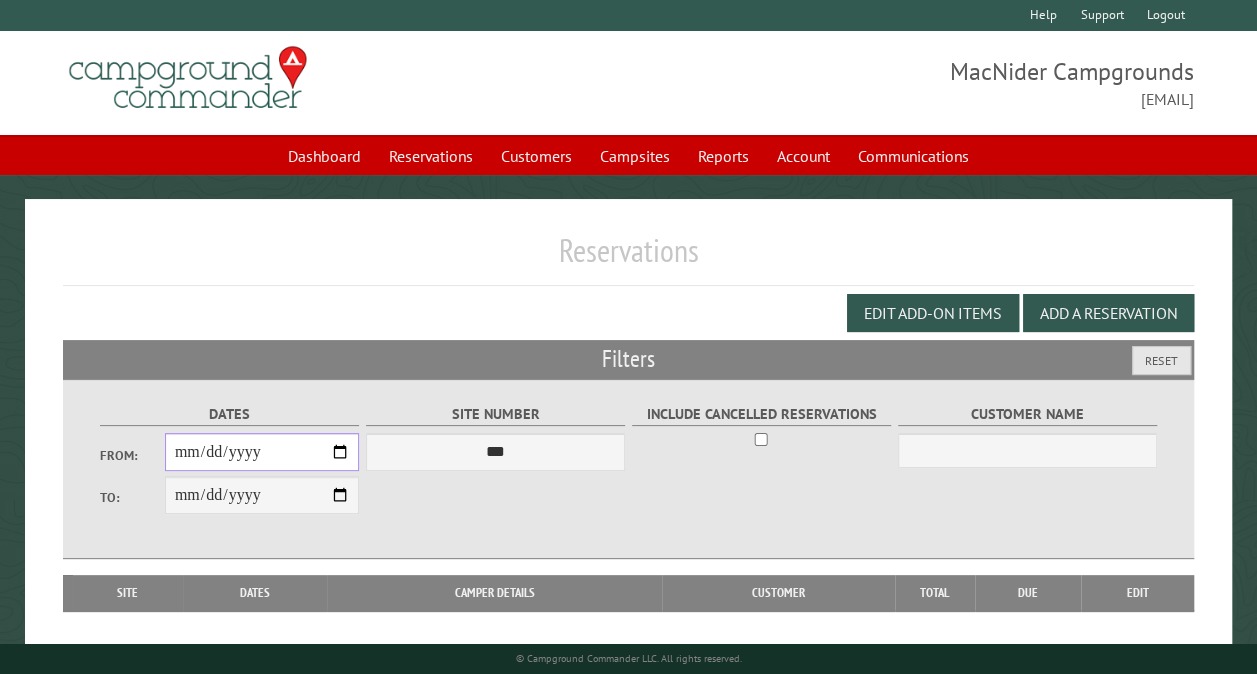 click on "From:" at bounding box center [262, 452] 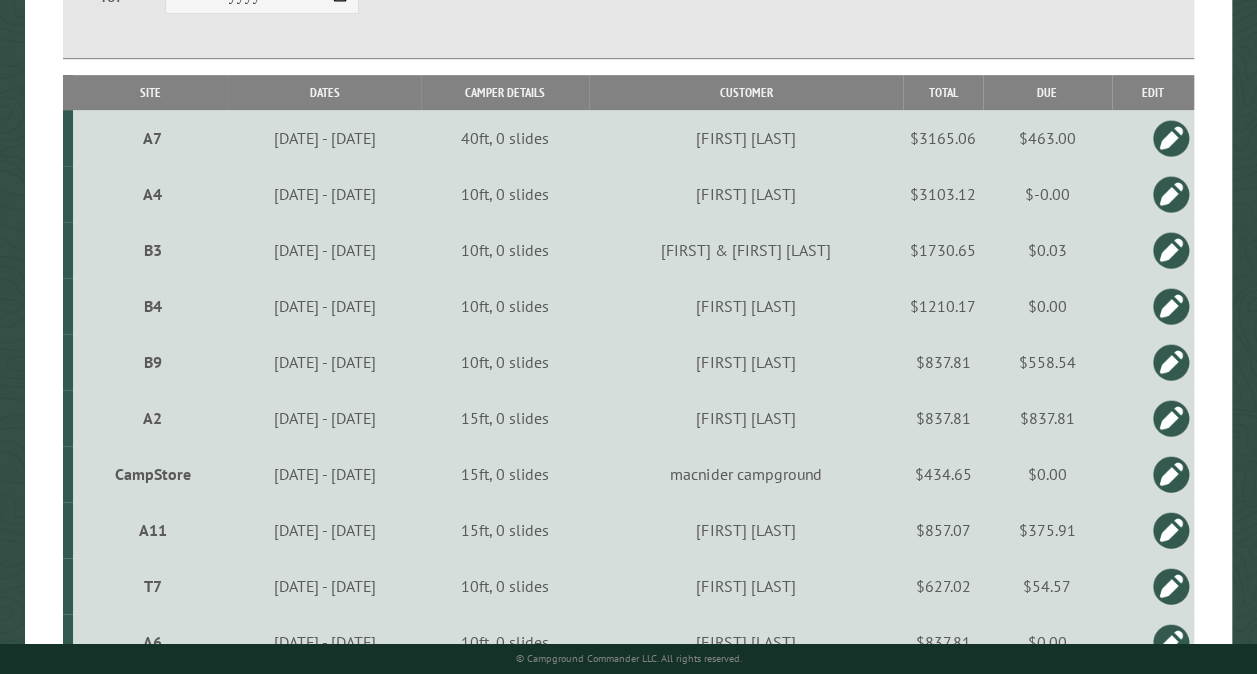 scroll, scrollTop: 900, scrollLeft: 0, axis: vertical 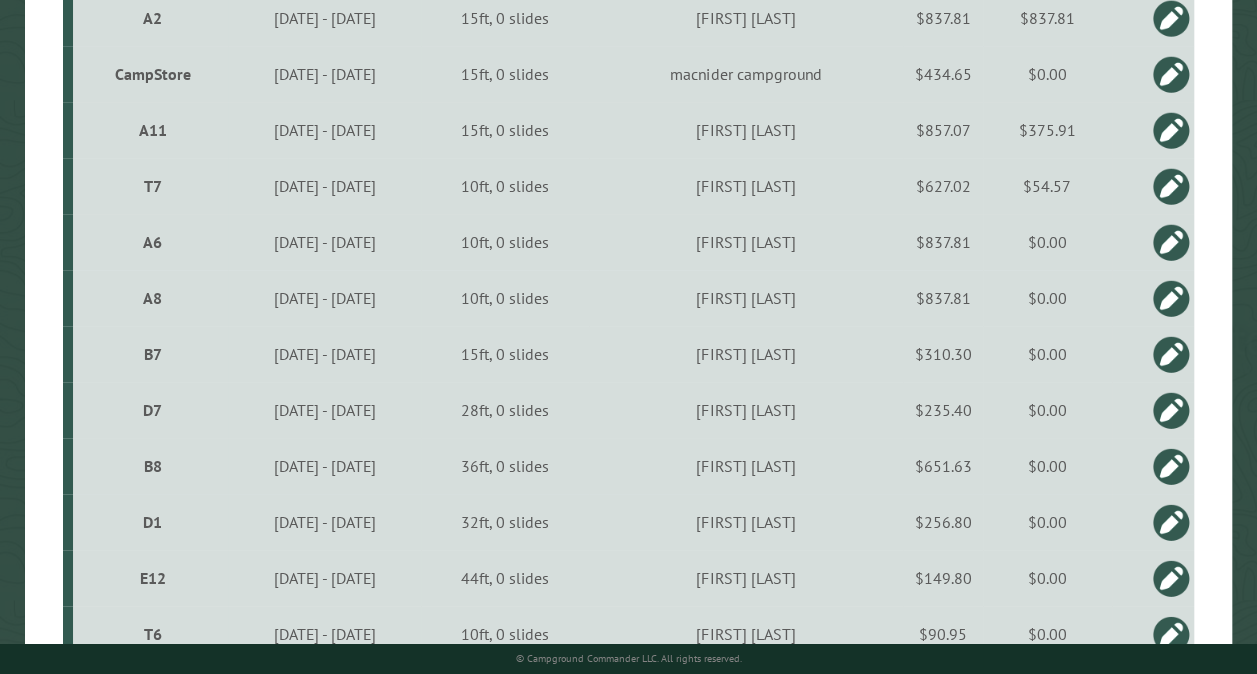 click on "T7" at bounding box center [153, 186] 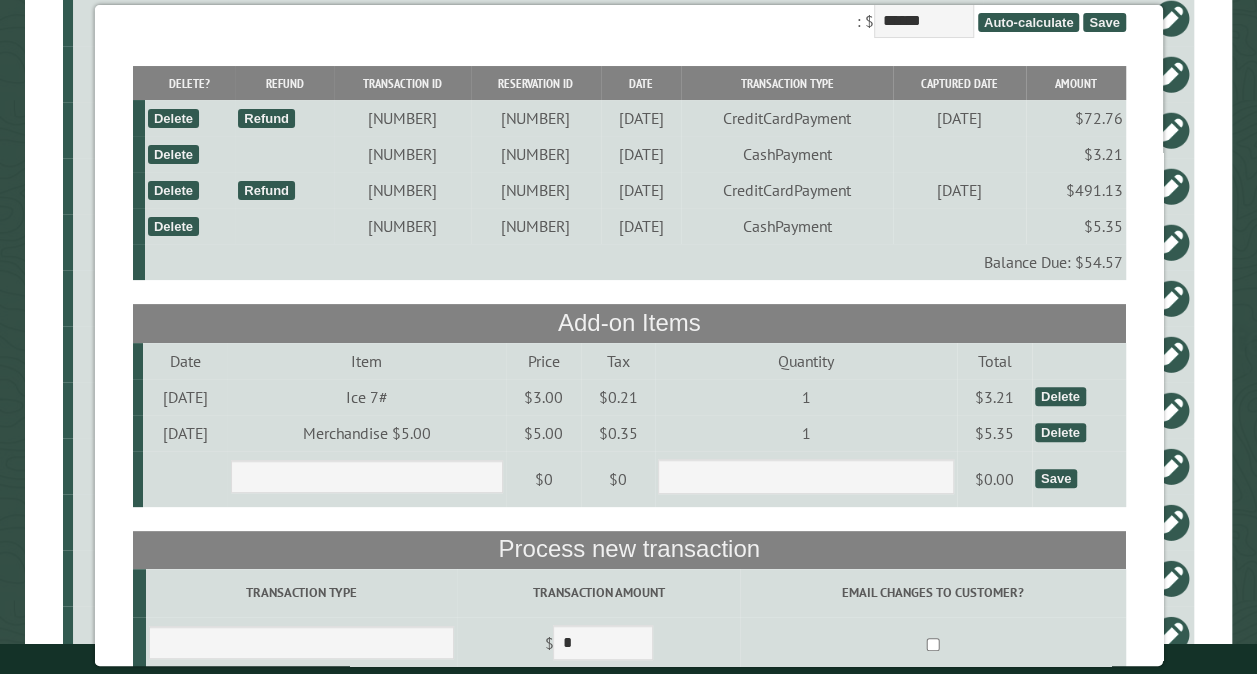 scroll, scrollTop: 0, scrollLeft: 0, axis: both 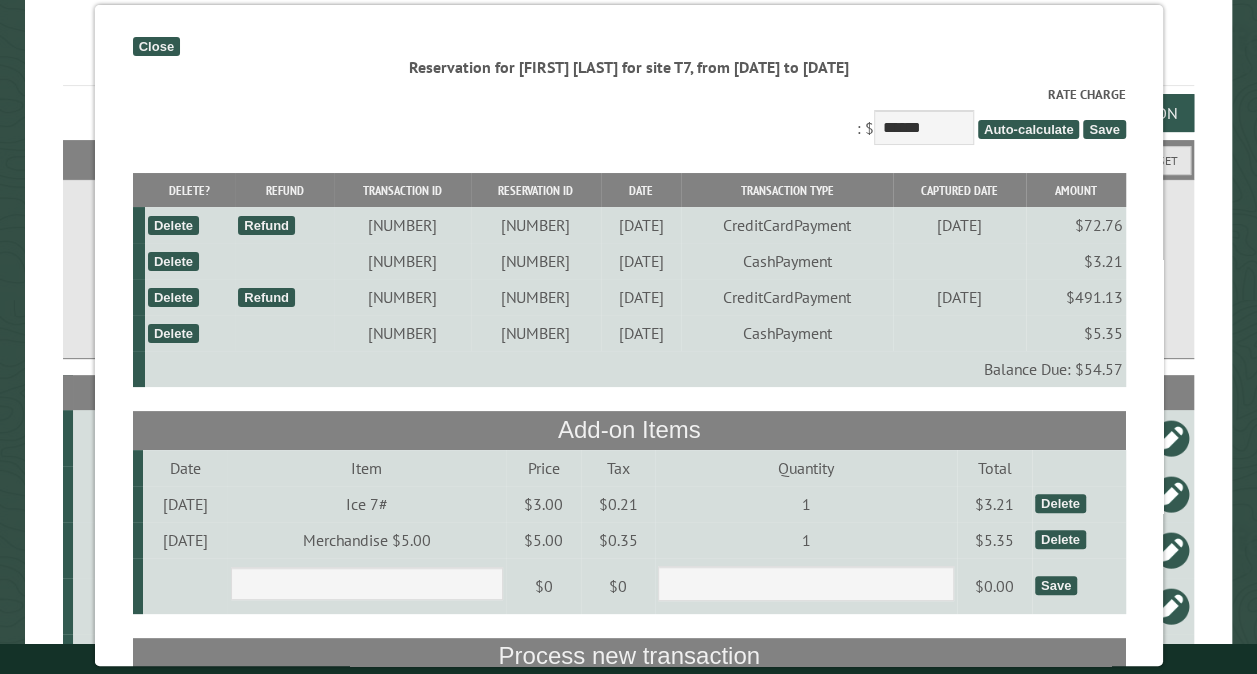 click on "Close" at bounding box center [155, 46] 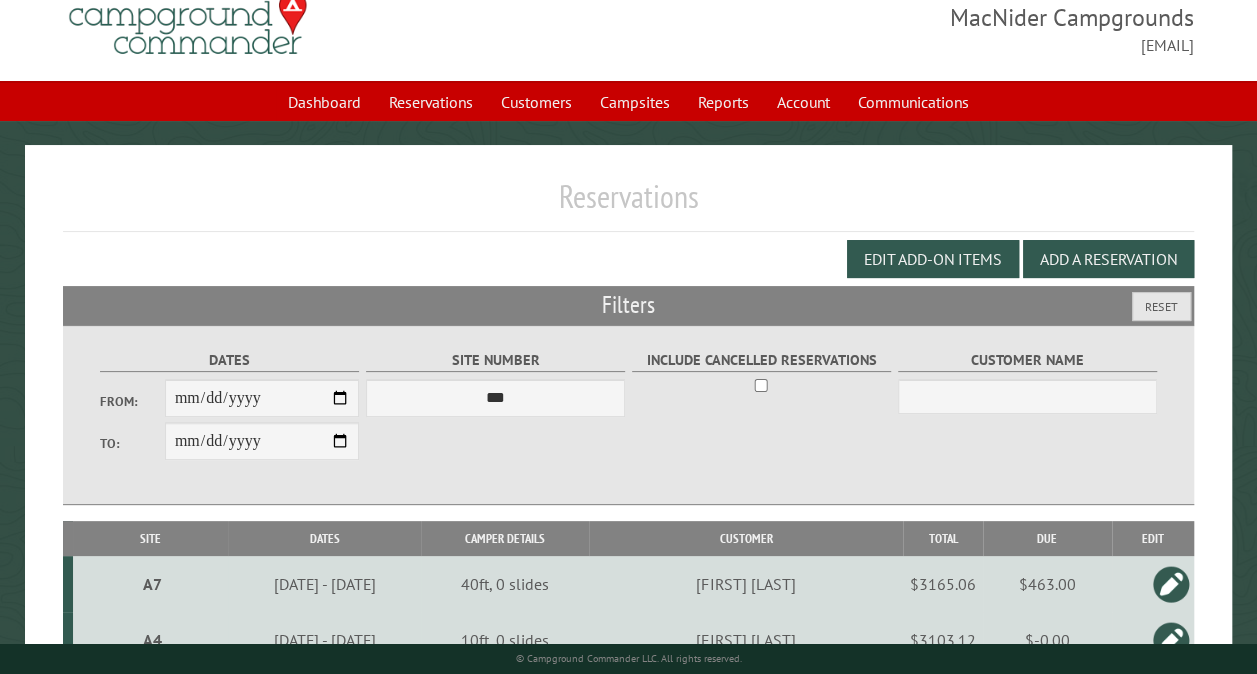 scroll, scrollTop: 0, scrollLeft: 0, axis: both 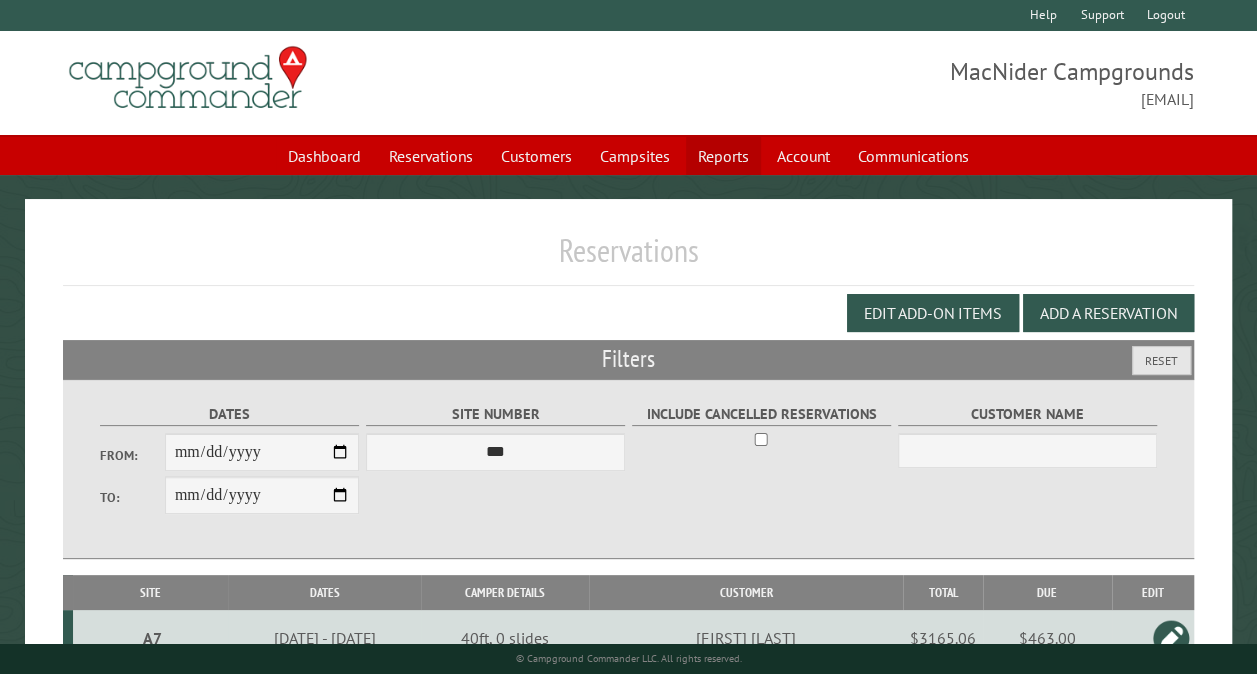 click on "Reports" at bounding box center [723, 156] 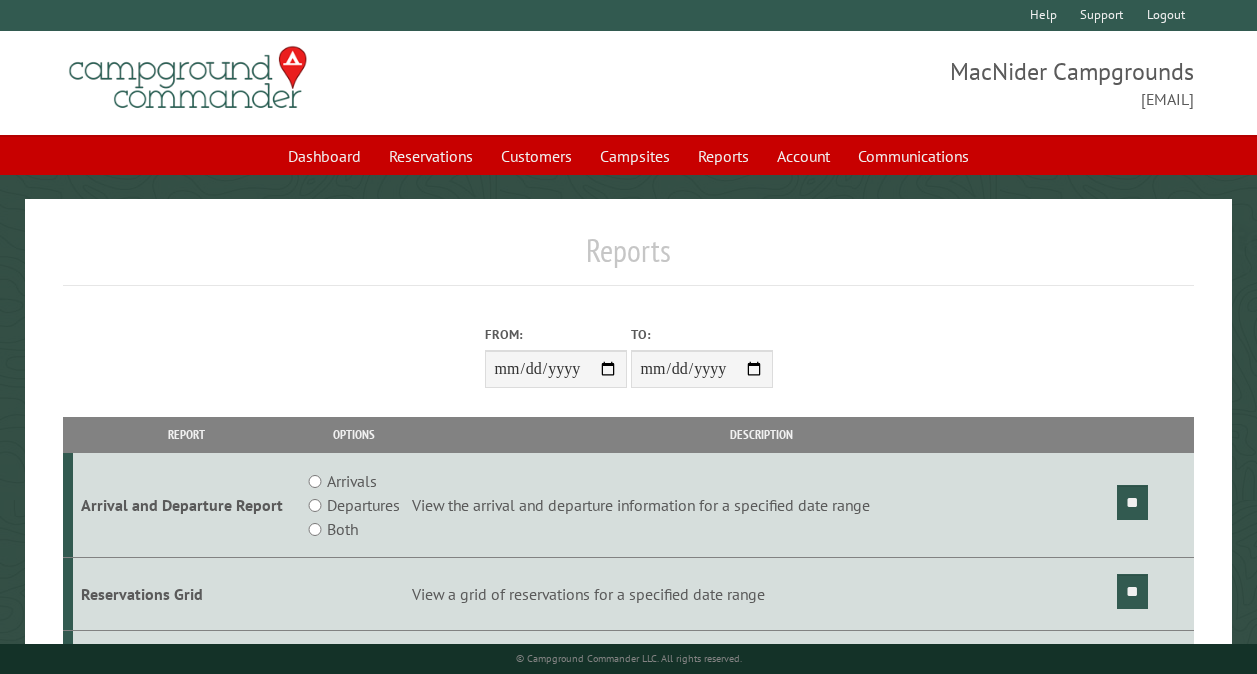 scroll, scrollTop: 0, scrollLeft: 0, axis: both 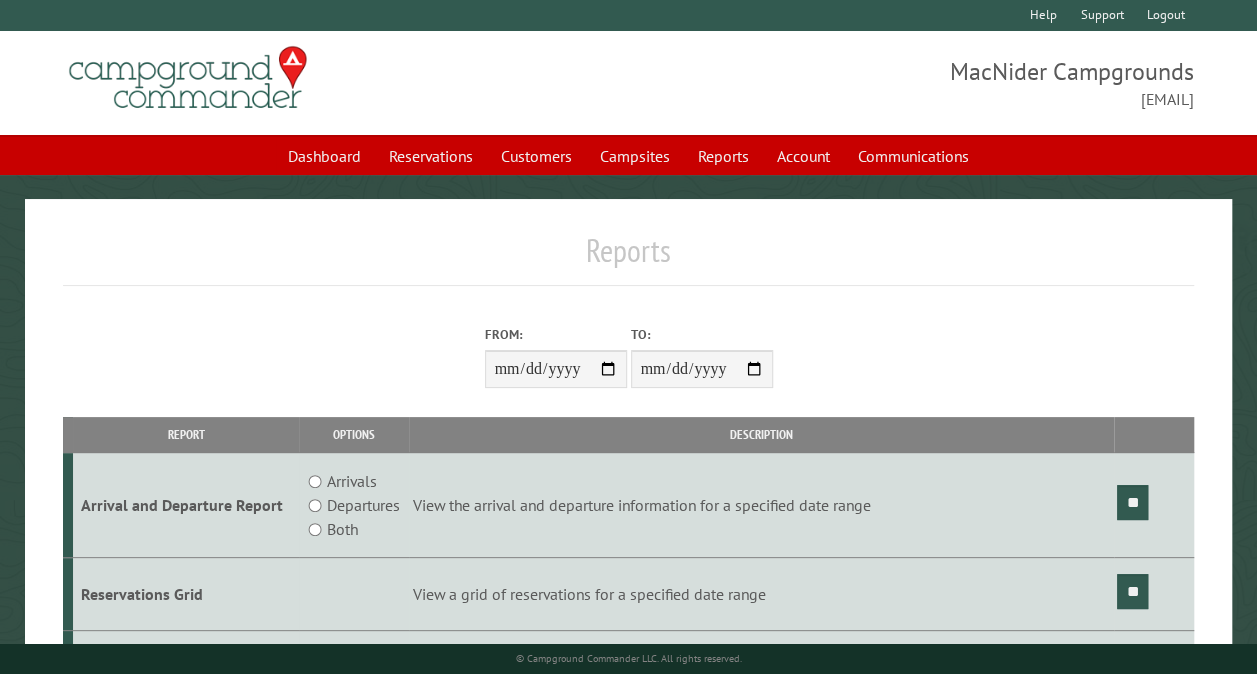 click on "From:" at bounding box center [556, 369] 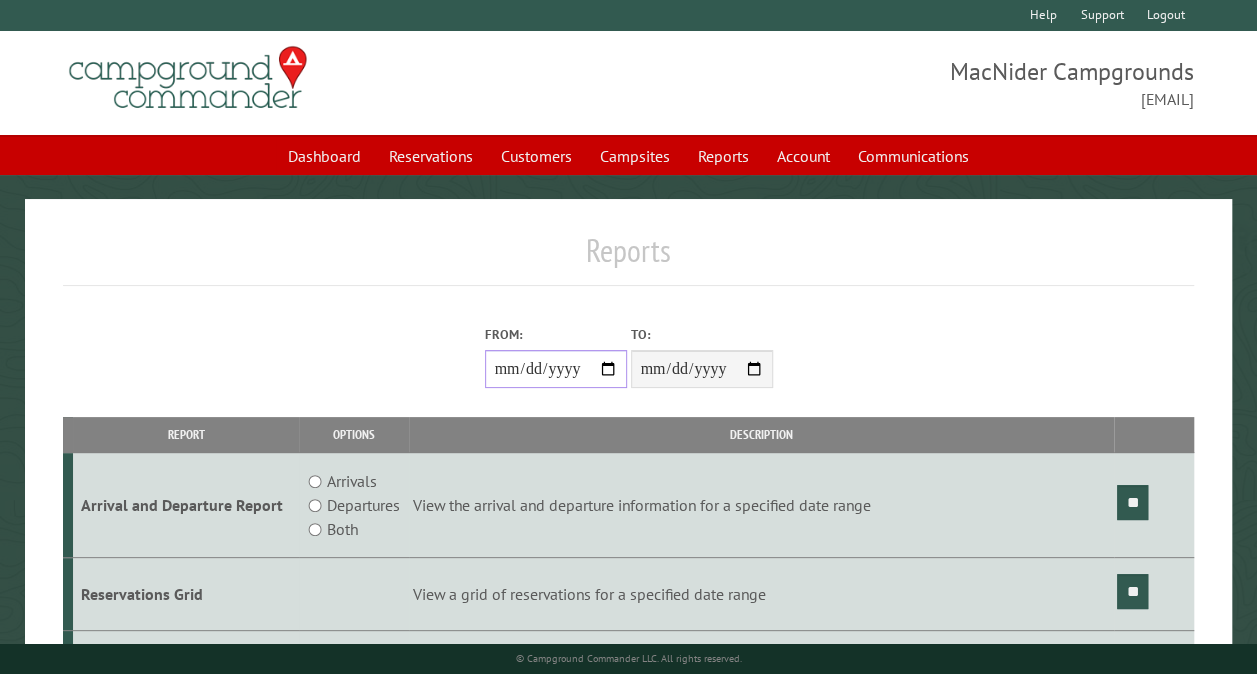 type on "**********" 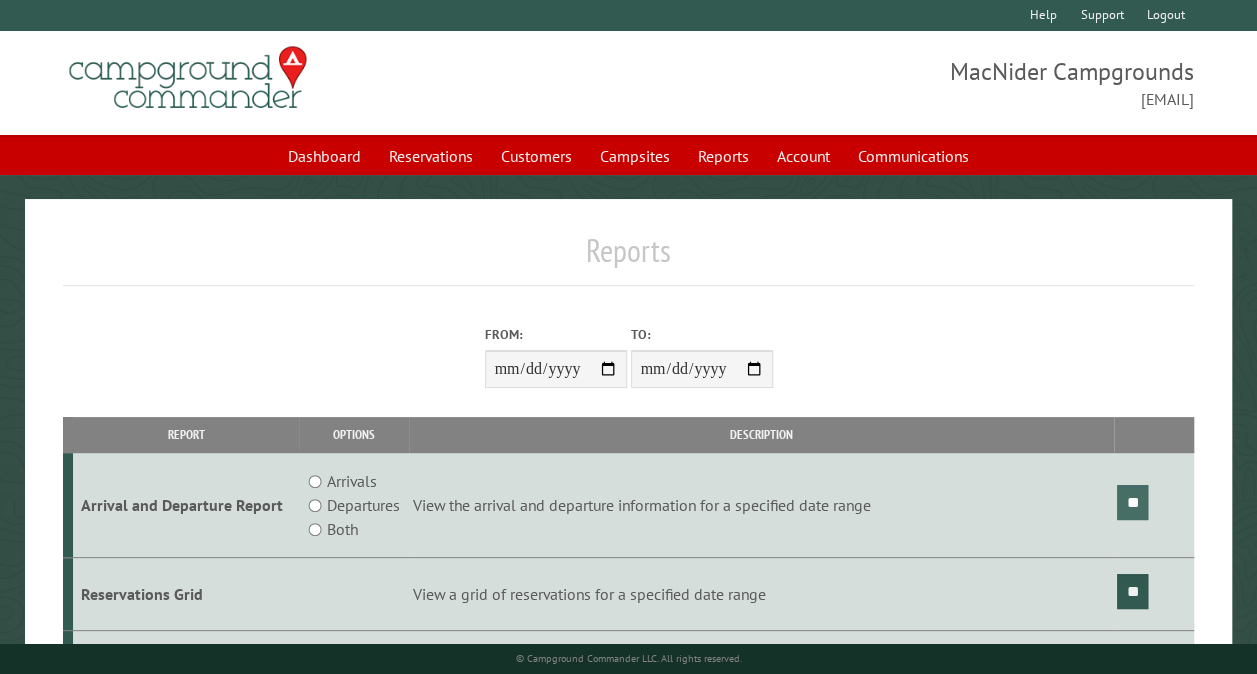 click on "**" at bounding box center [1132, 502] 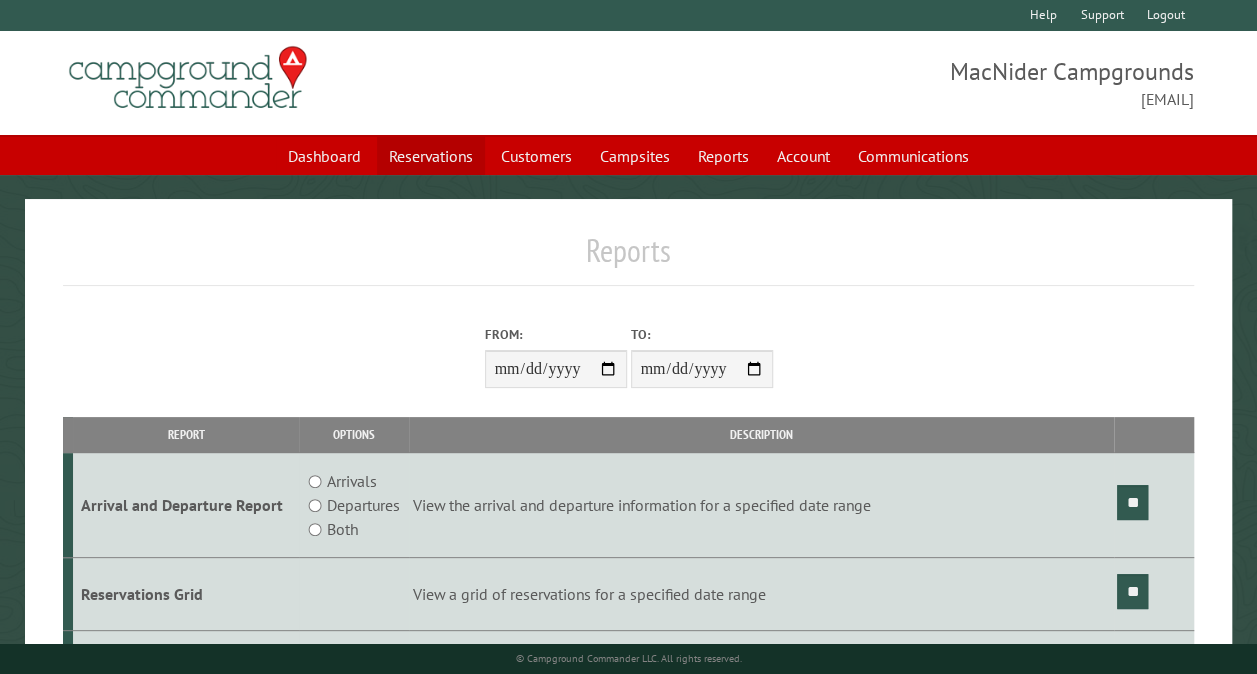 click on "Reservations" at bounding box center (431, 156) 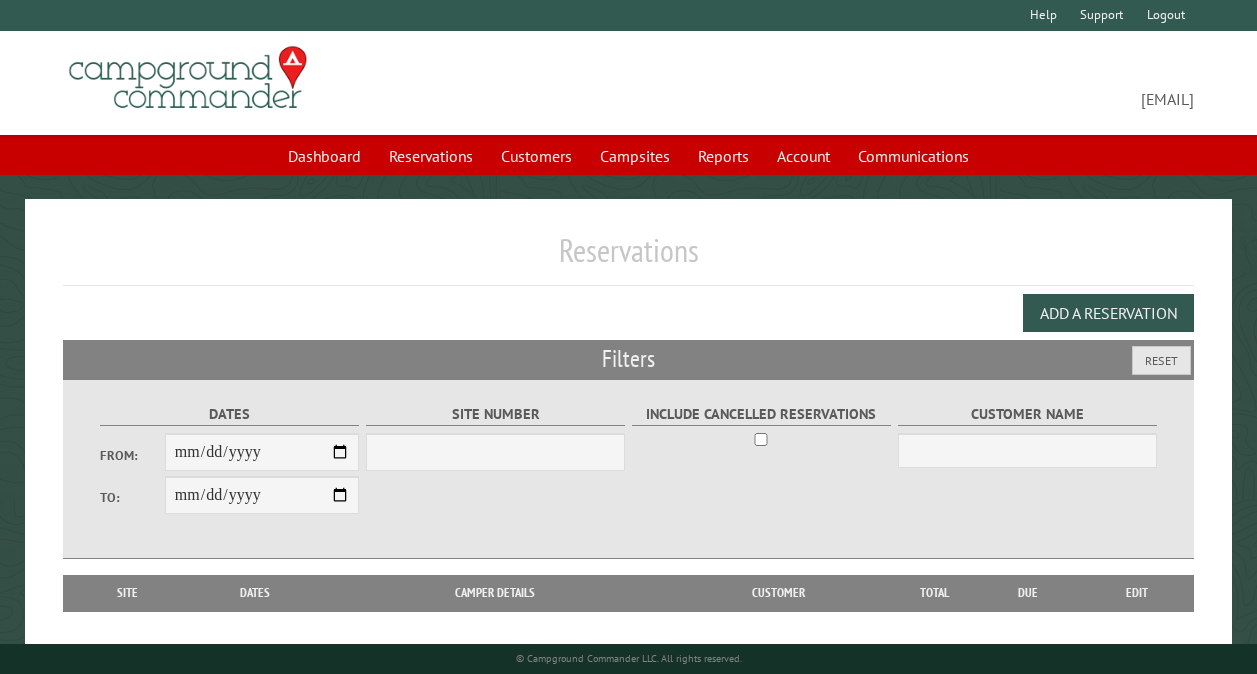 scroll, scrollTop: 0, scrollLeft: 0, axis: both 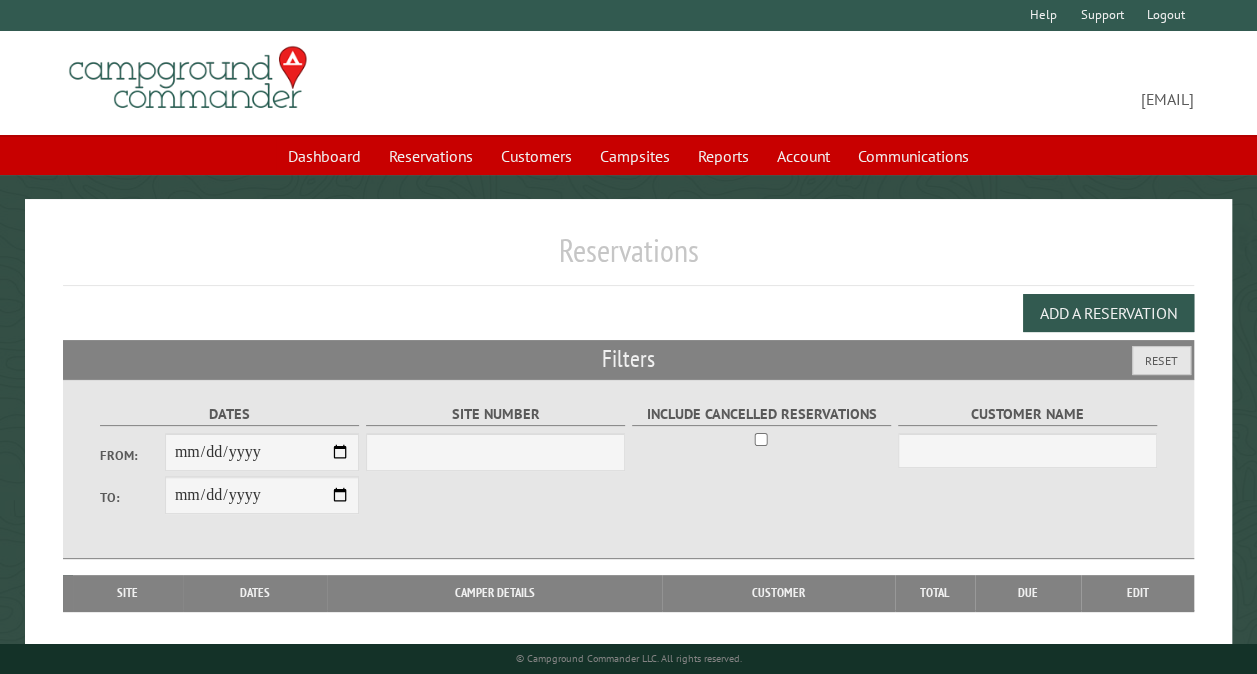 select on "***" 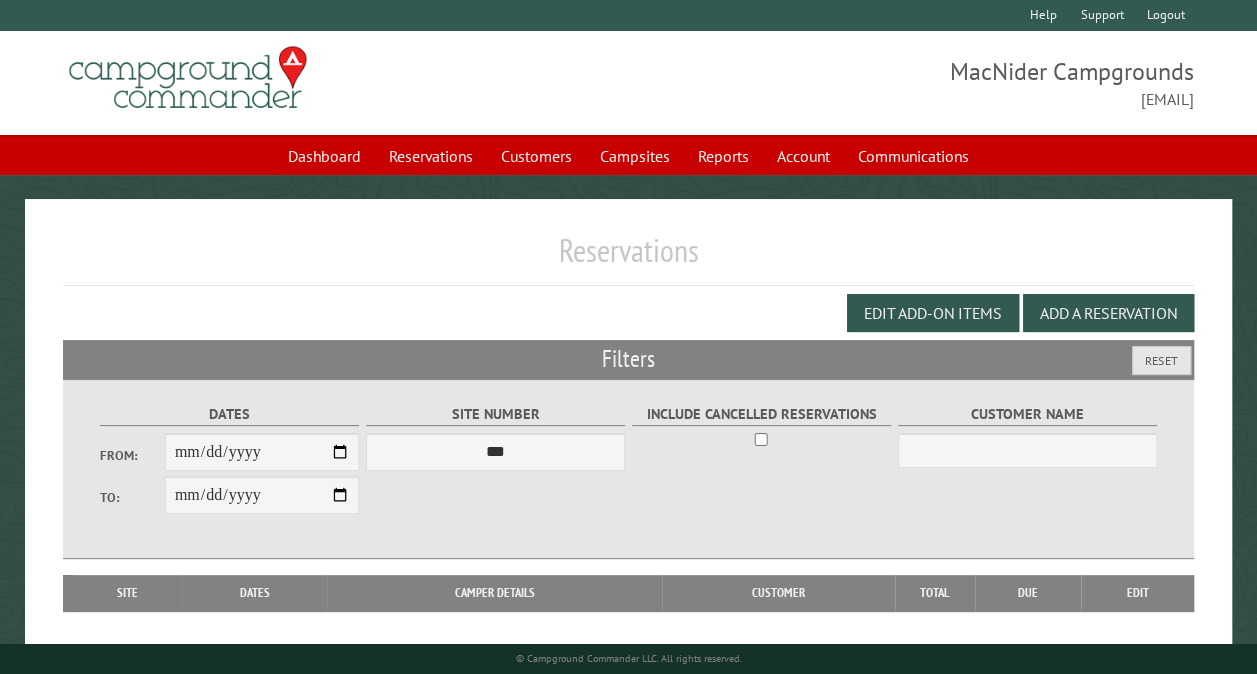 click on "From:" at bounding box center (262, 452) 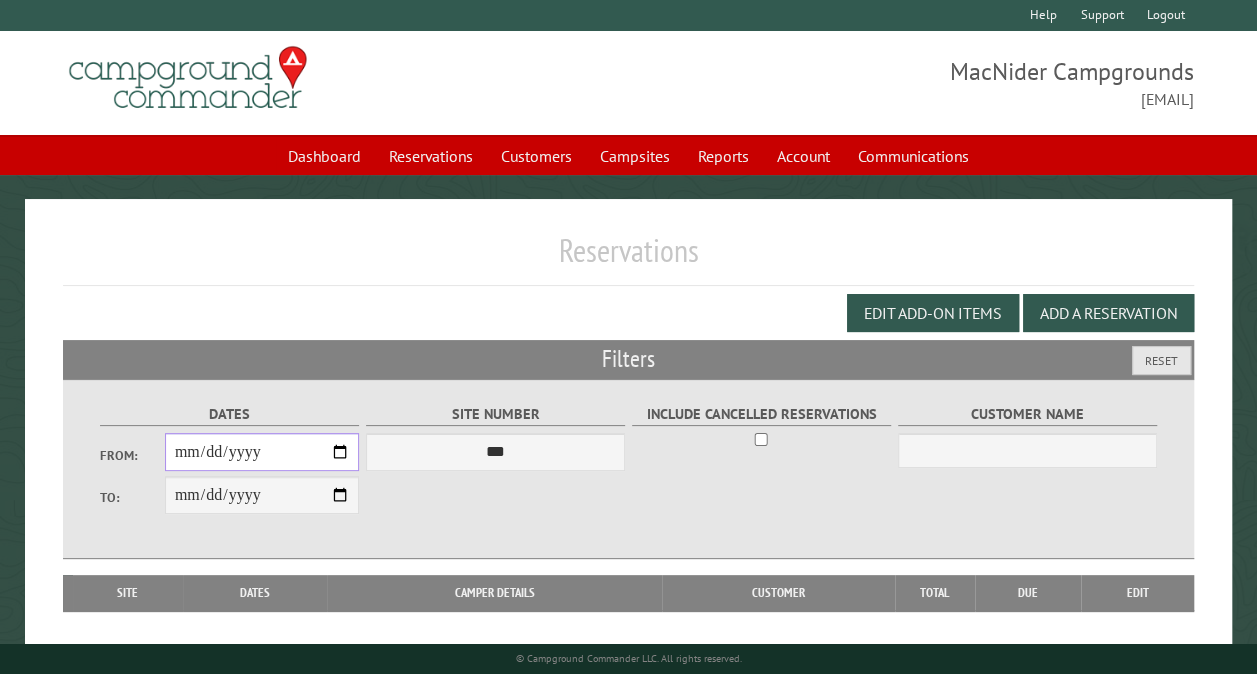 type on "**********" 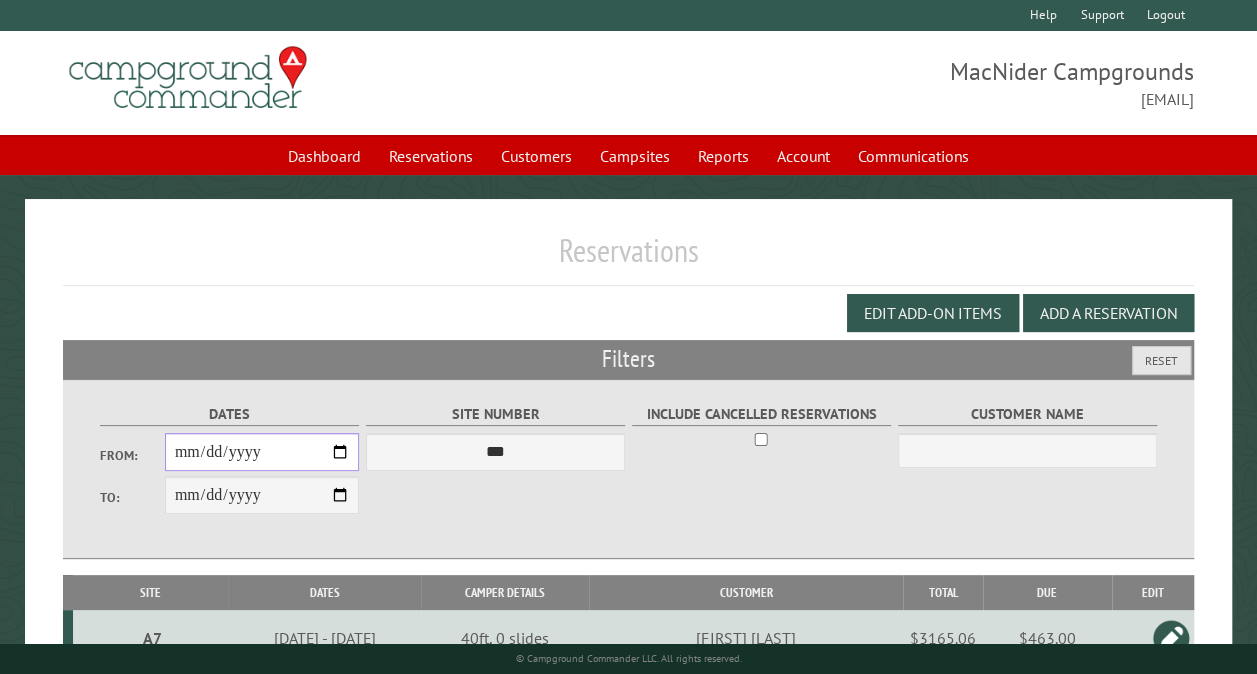 click on "**********" at bounding box center (262, 452) 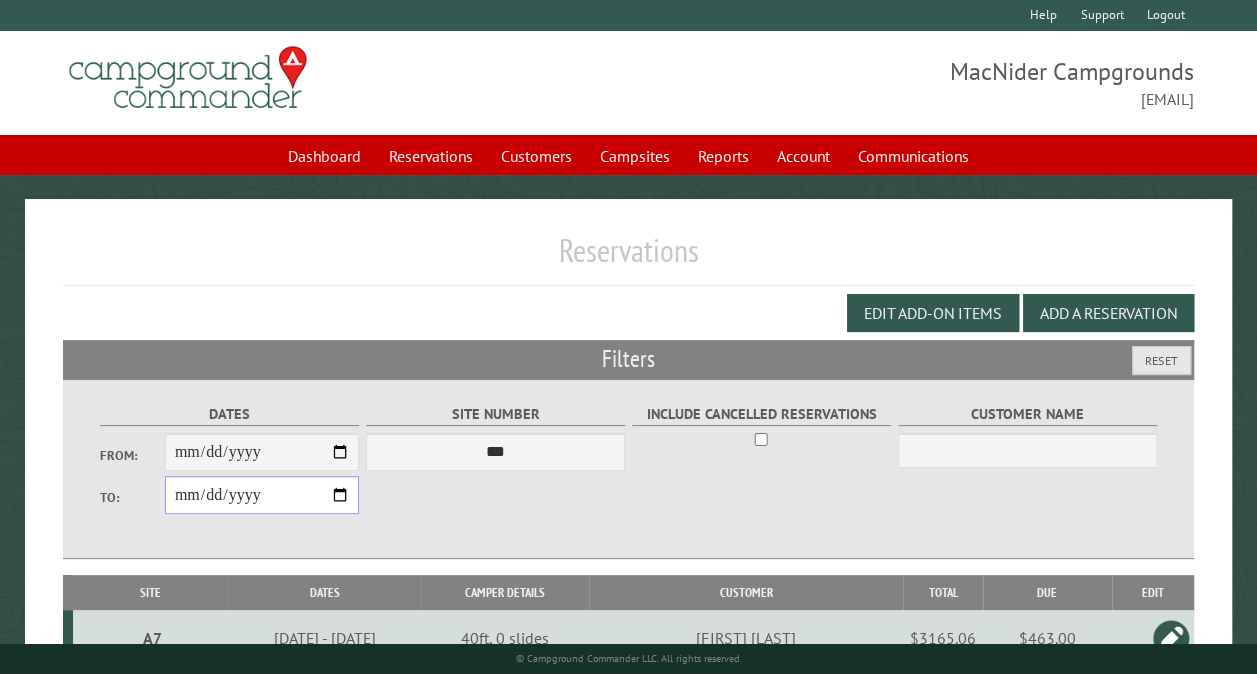 click on "**********" at bounding box center (262, 495) 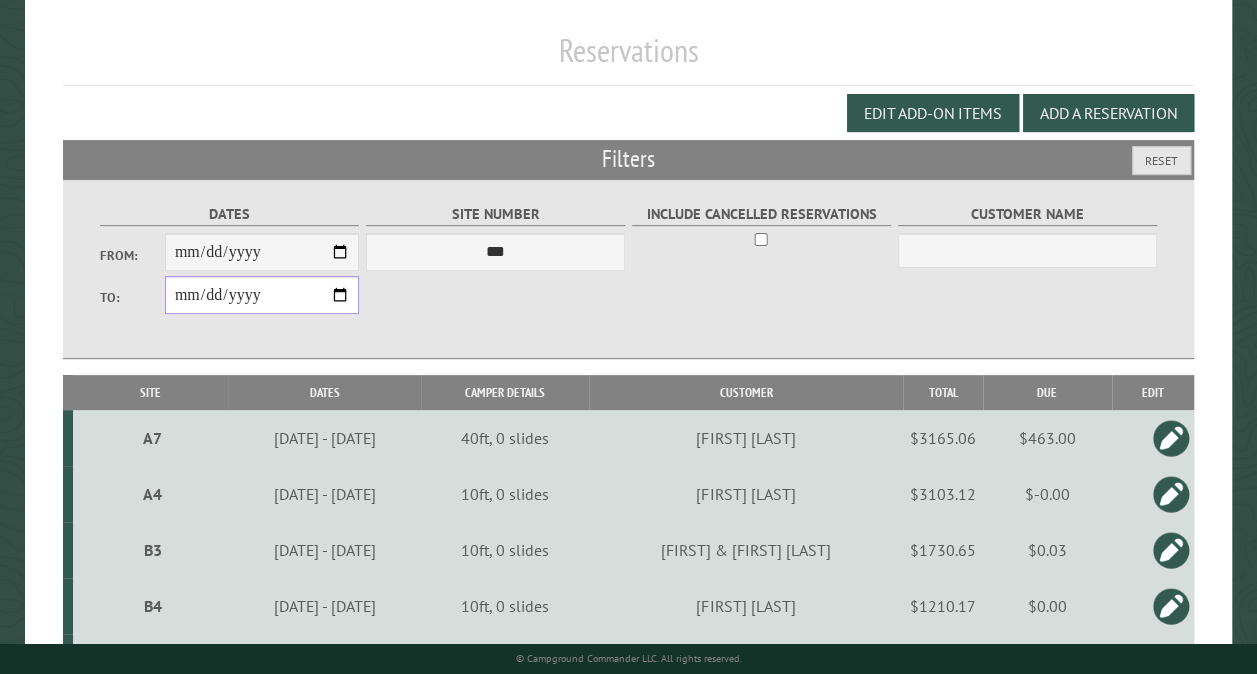scroll, scrollTop: 900, scrollLeft: 0, axis: vertical 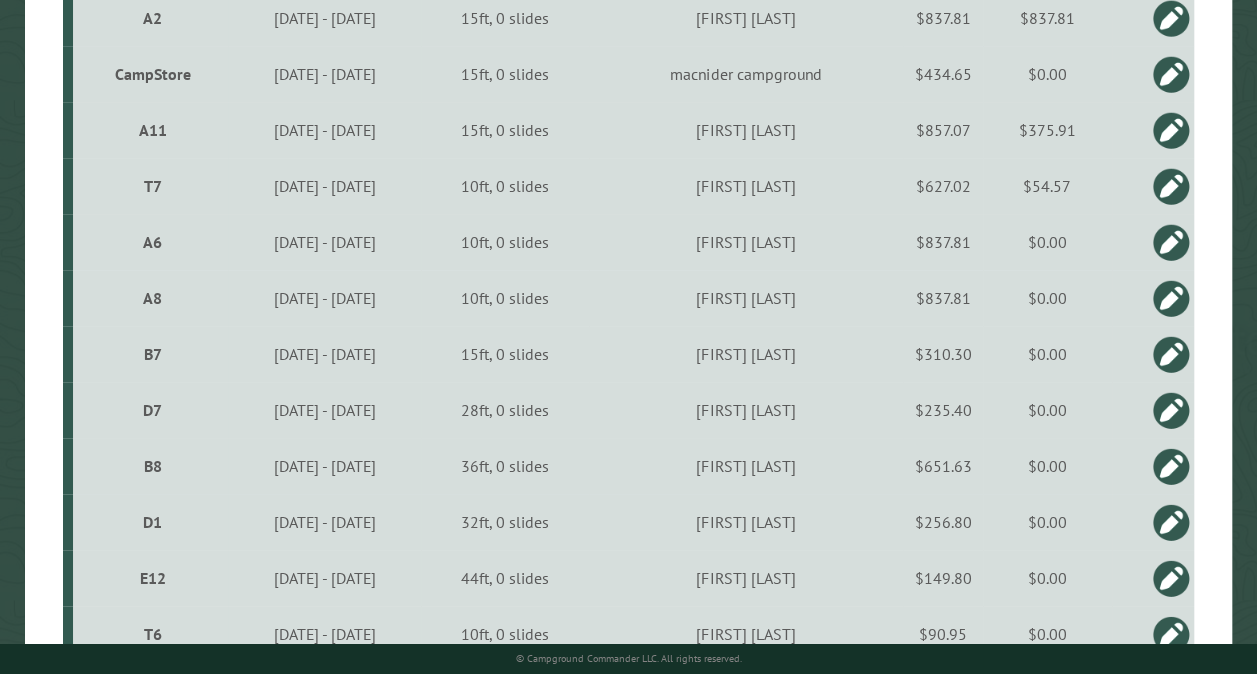 click on "CampStore" at bounding box center [153, 74] 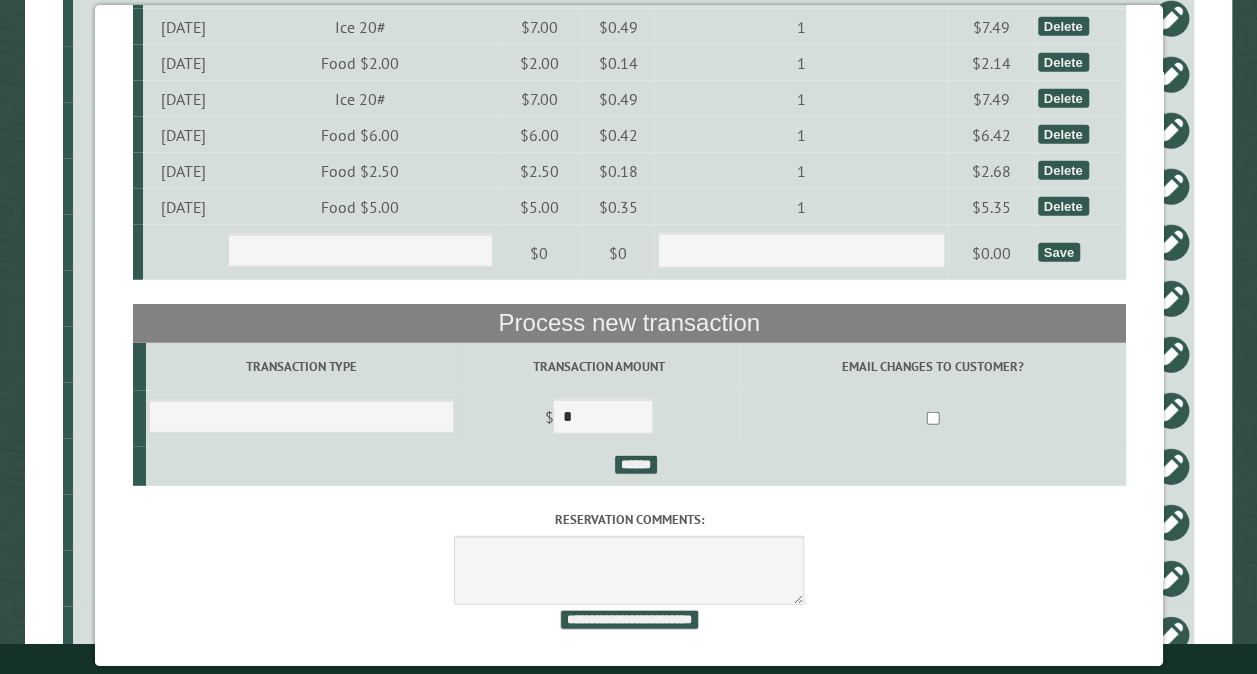 scroll, scrollTop: 6400, scrollLeft: 0, axis: vertical 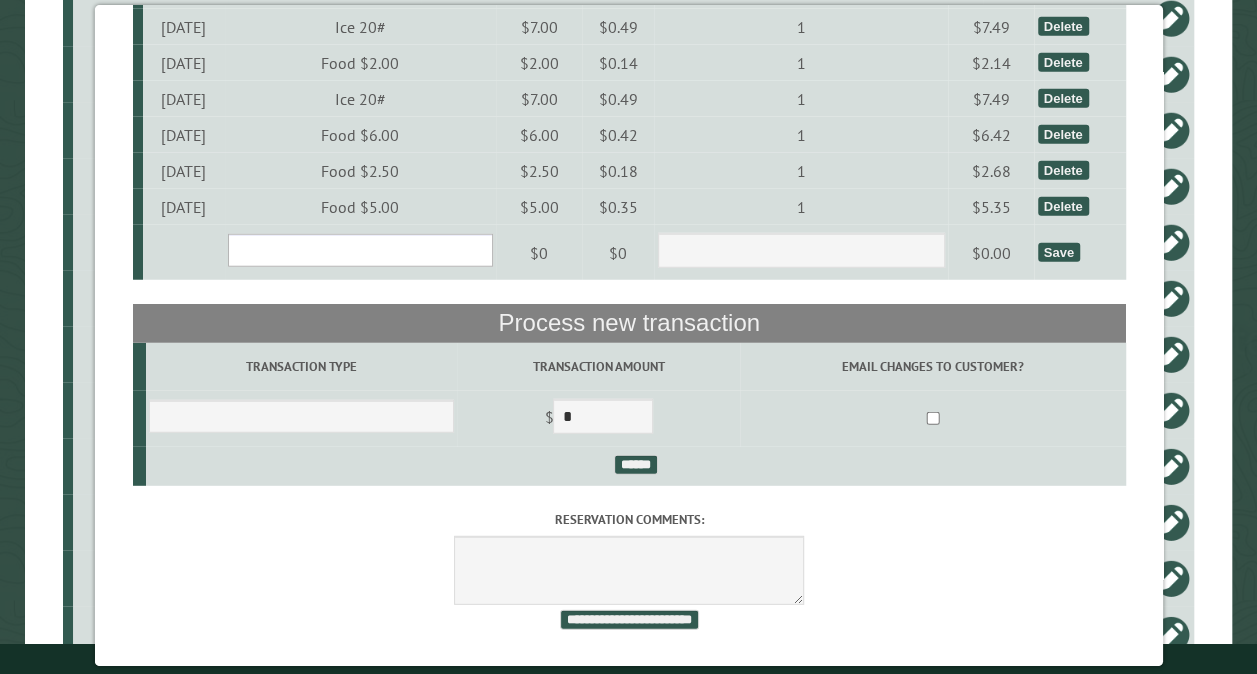 click on "**********" at bounding box center [359, 250] 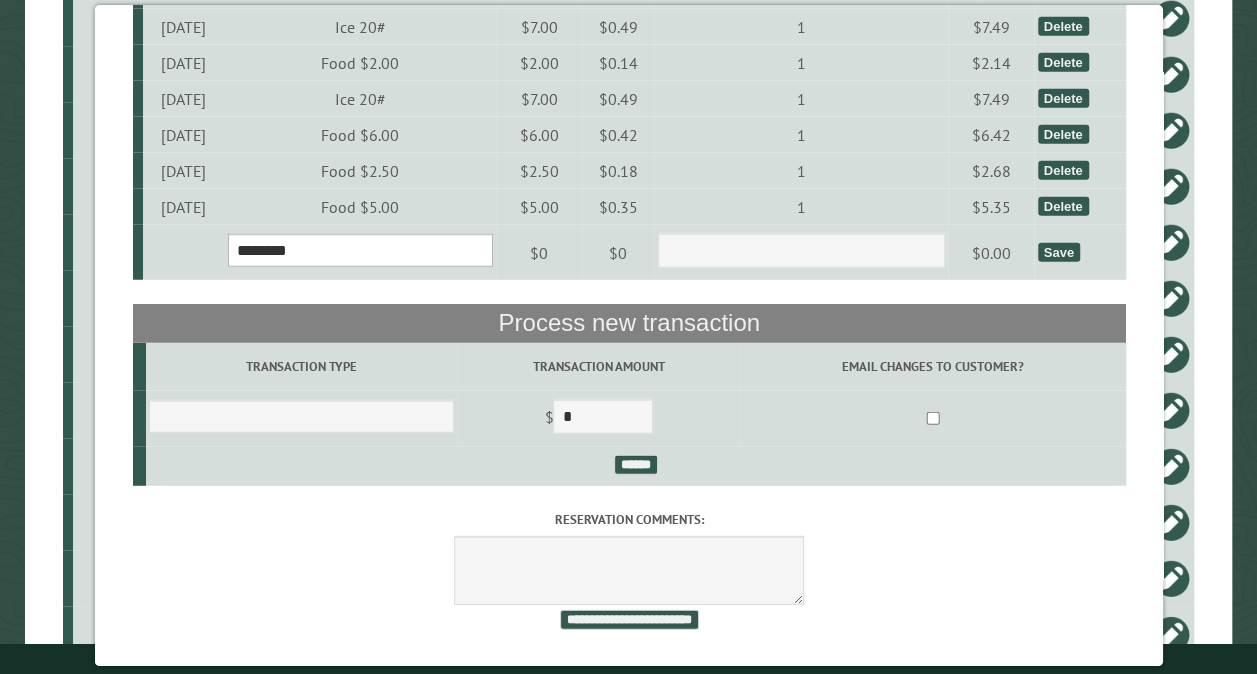 click on "**********" at bounding box center (359, 250) 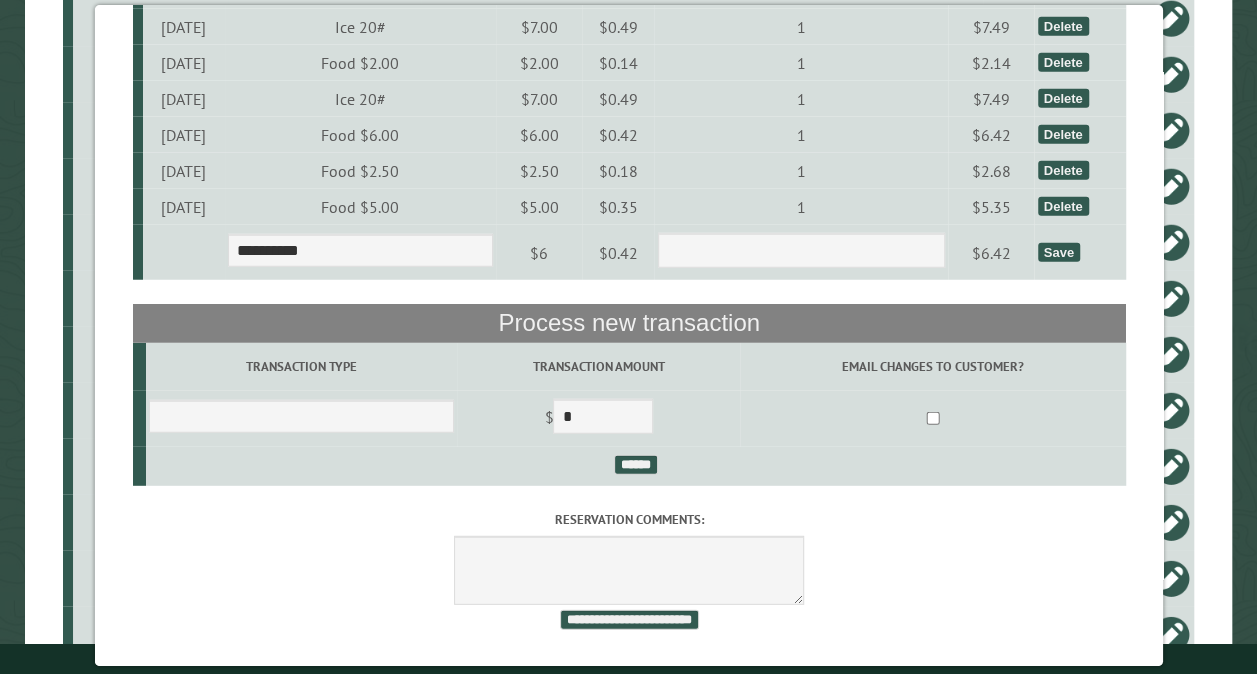 click on "Save" at bounding box center [1058, 252] 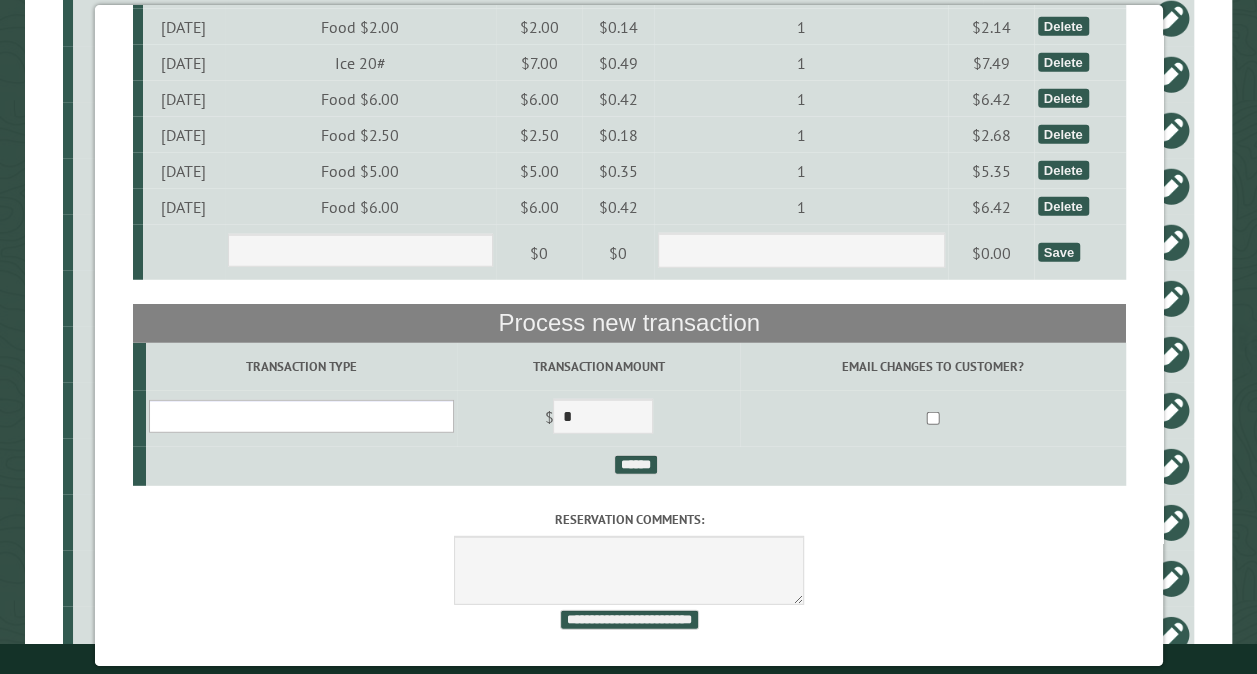 click on "**********" at bounding box center [300, 416] 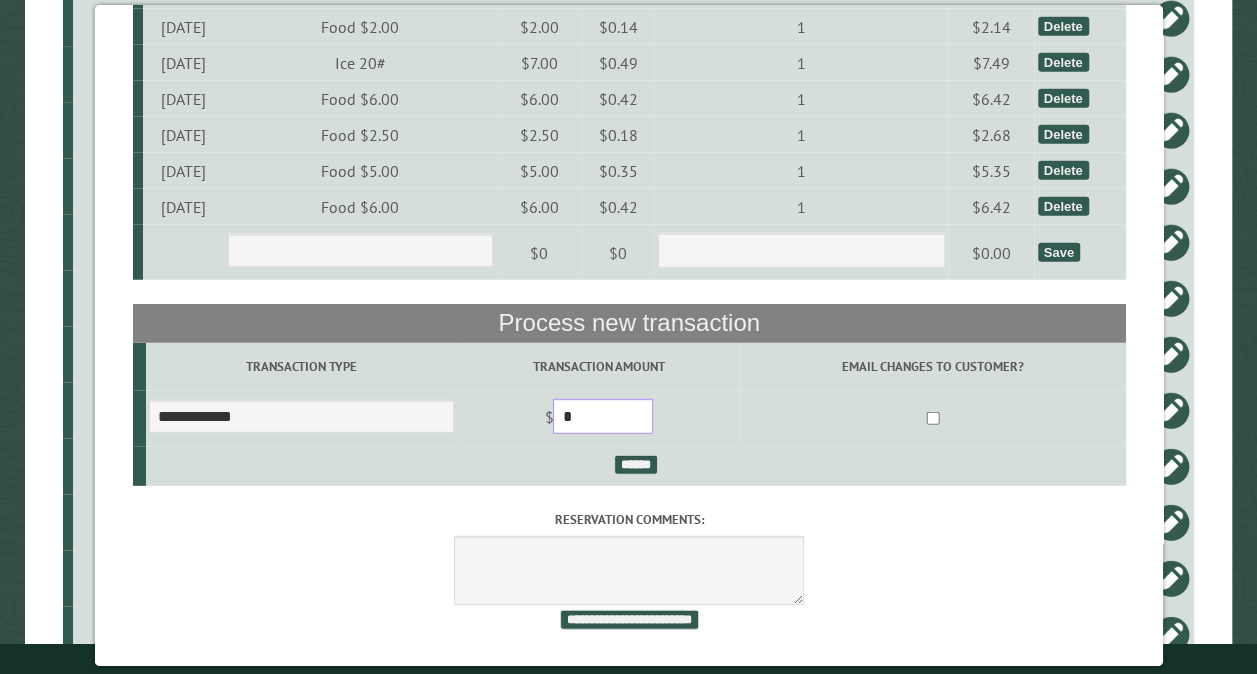 click on "*" at bounding box center (603, 416) 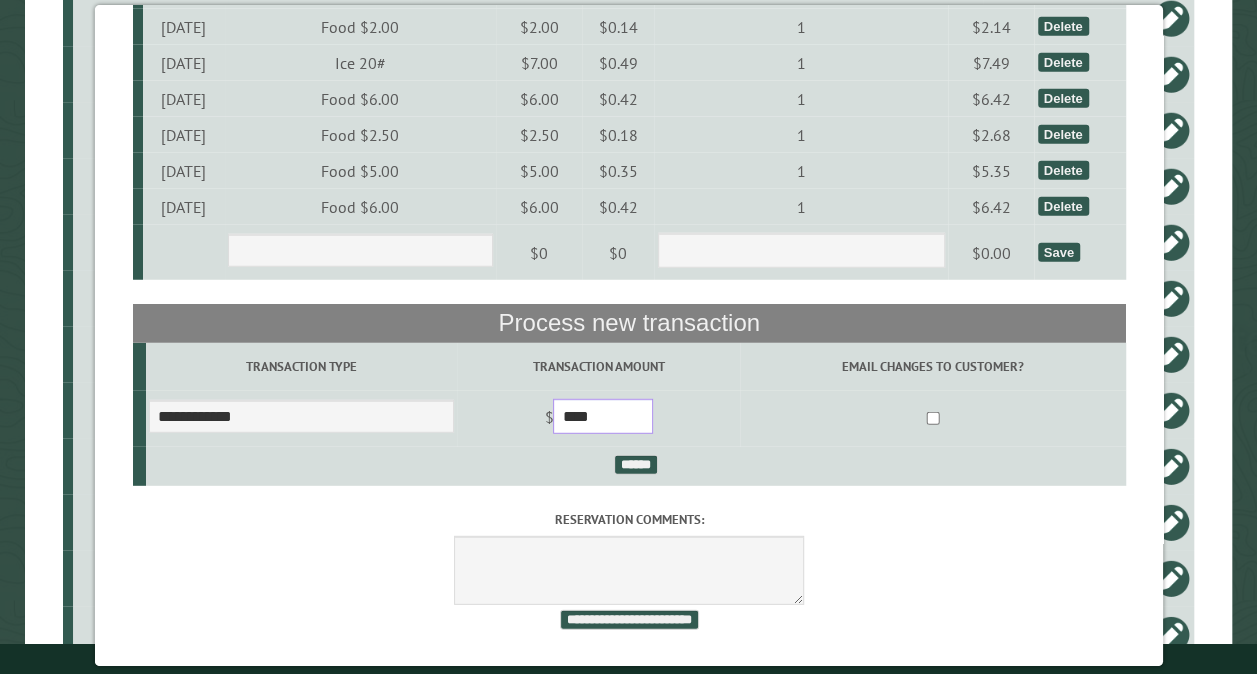 scroll, scrollTop: 6454, scrollLeft: 0, axis: vertical 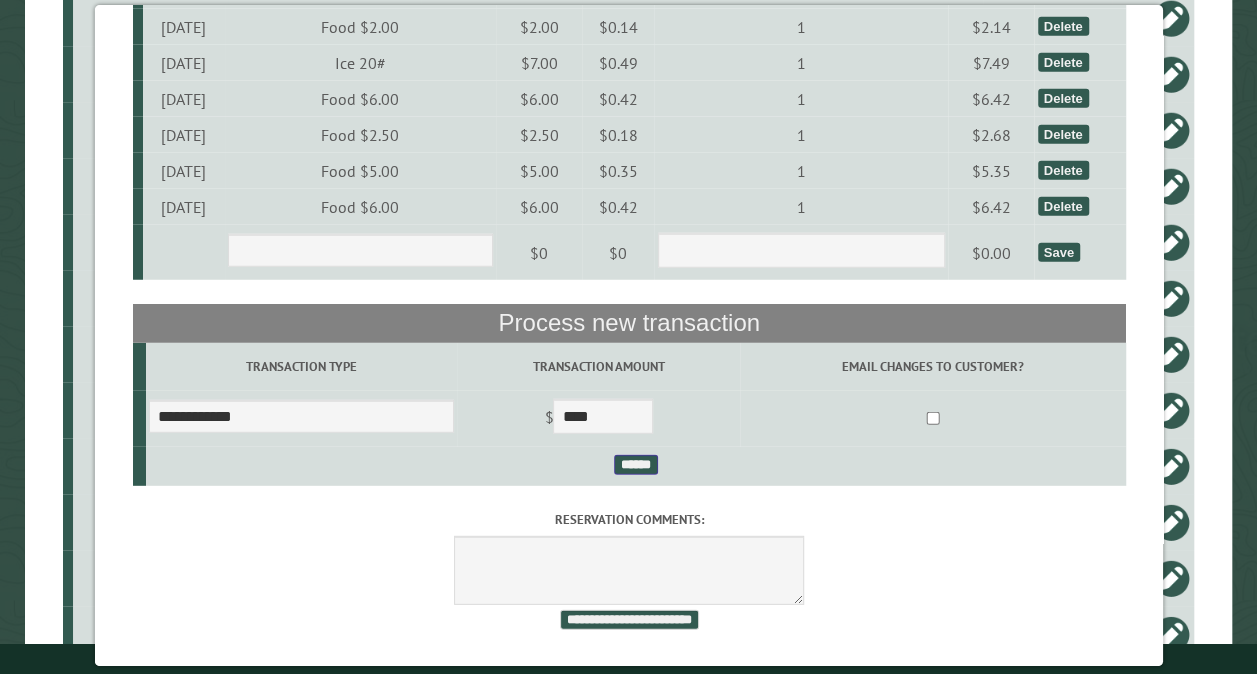 click on "******" at bounding box center [635, 465] 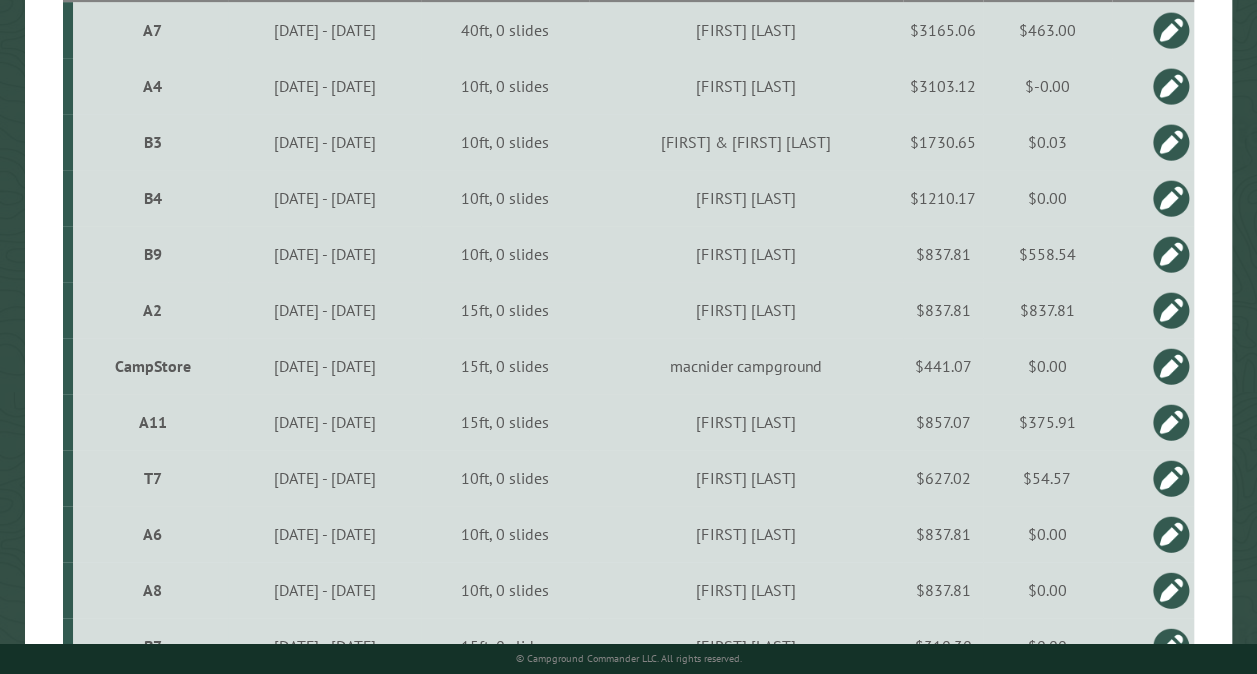 scroll, scrollTop: 600, scrollLeft: 0, axis: vertical 